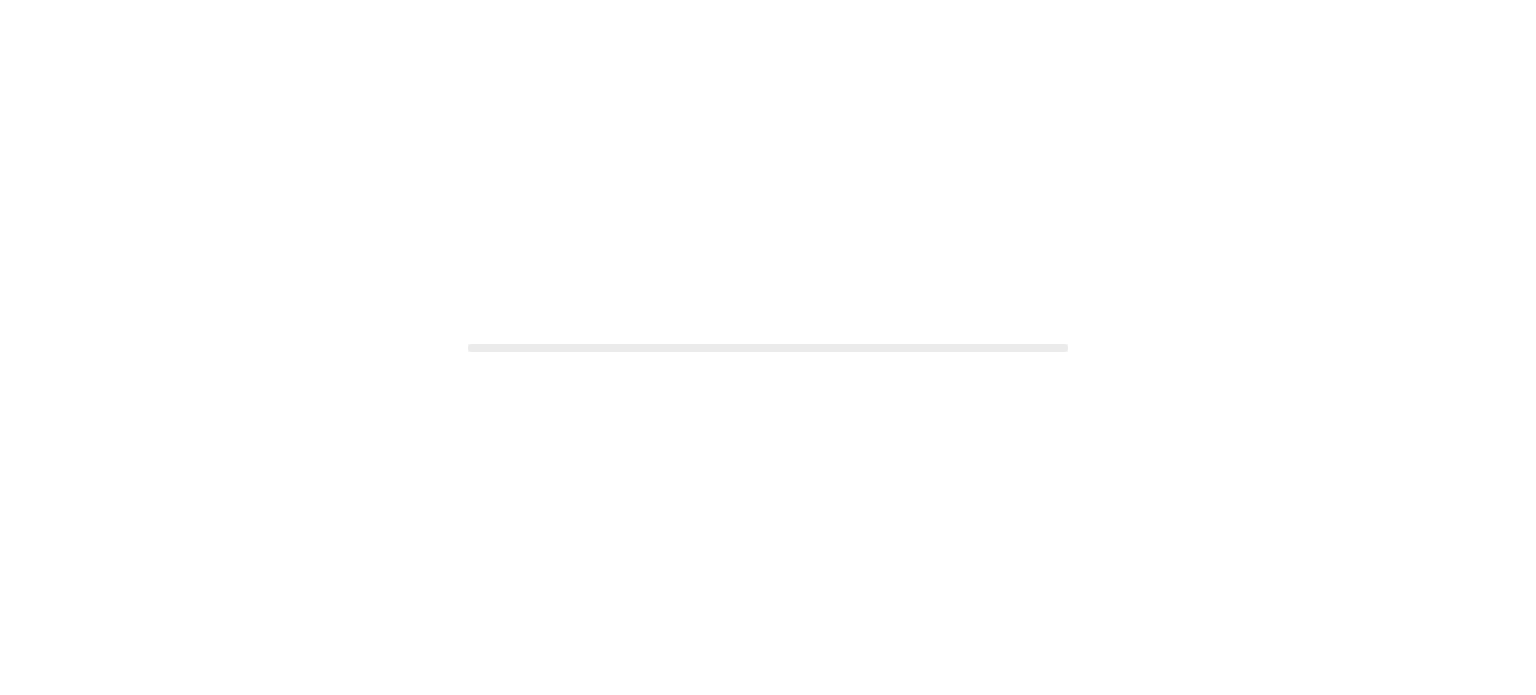 scroll, scrollTop: 0, scrollLeft: 0, axis: both 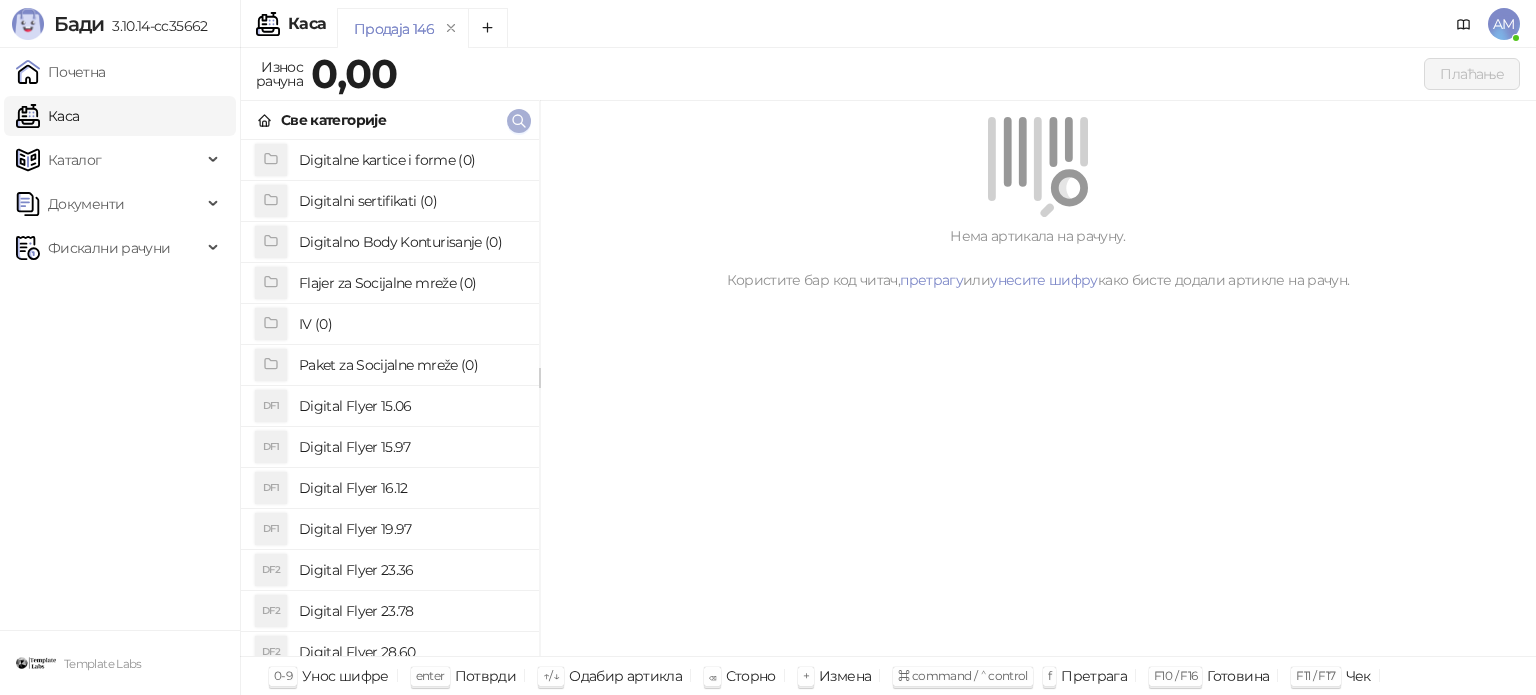 click 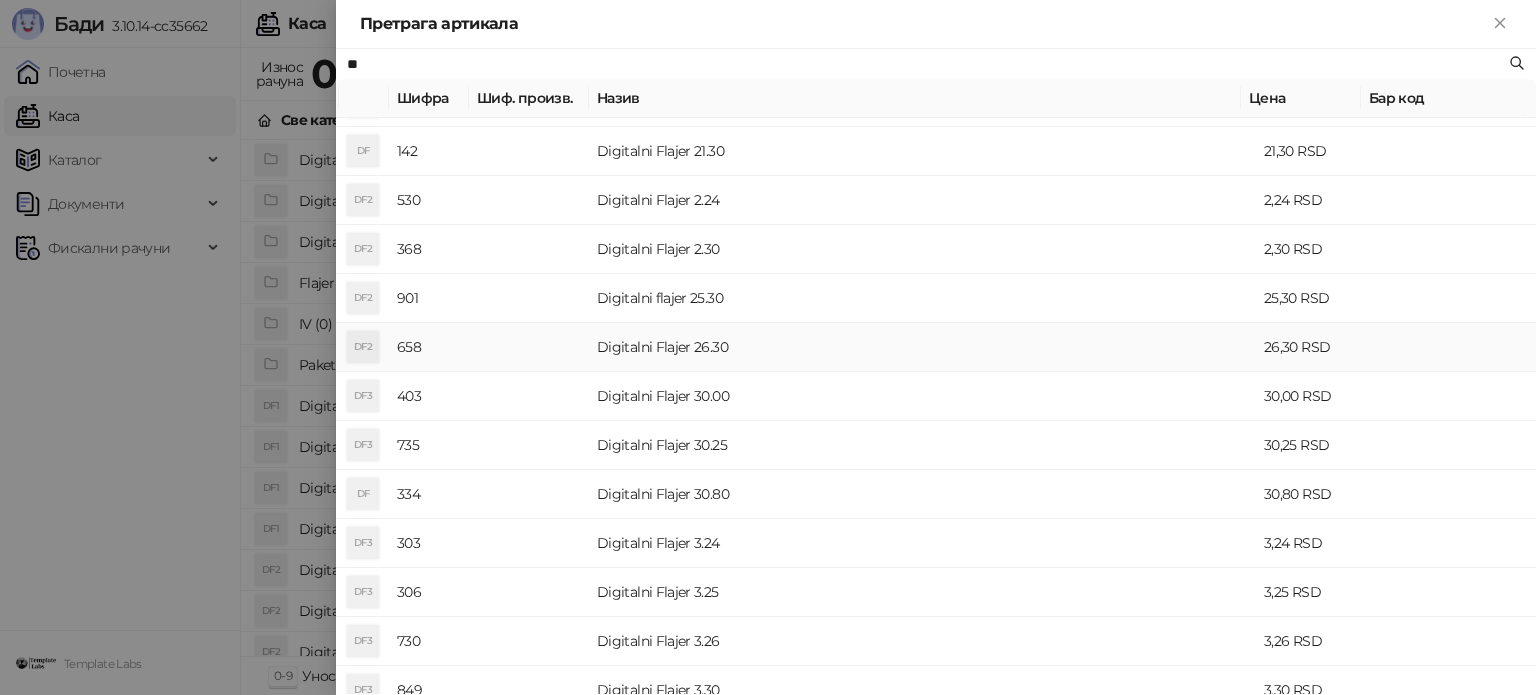 scroll, scrollTop: 600, scrollLeft: 0, axis: vertical 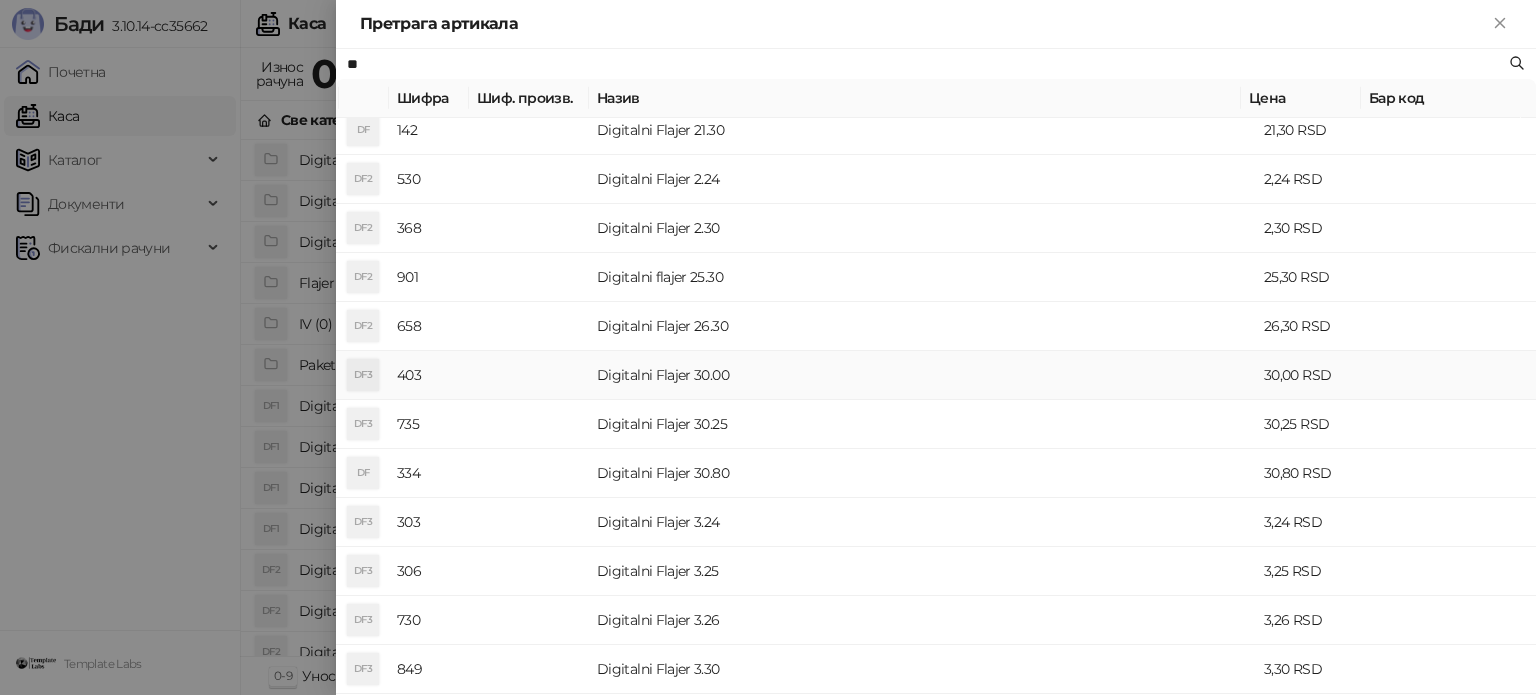 type on "**" 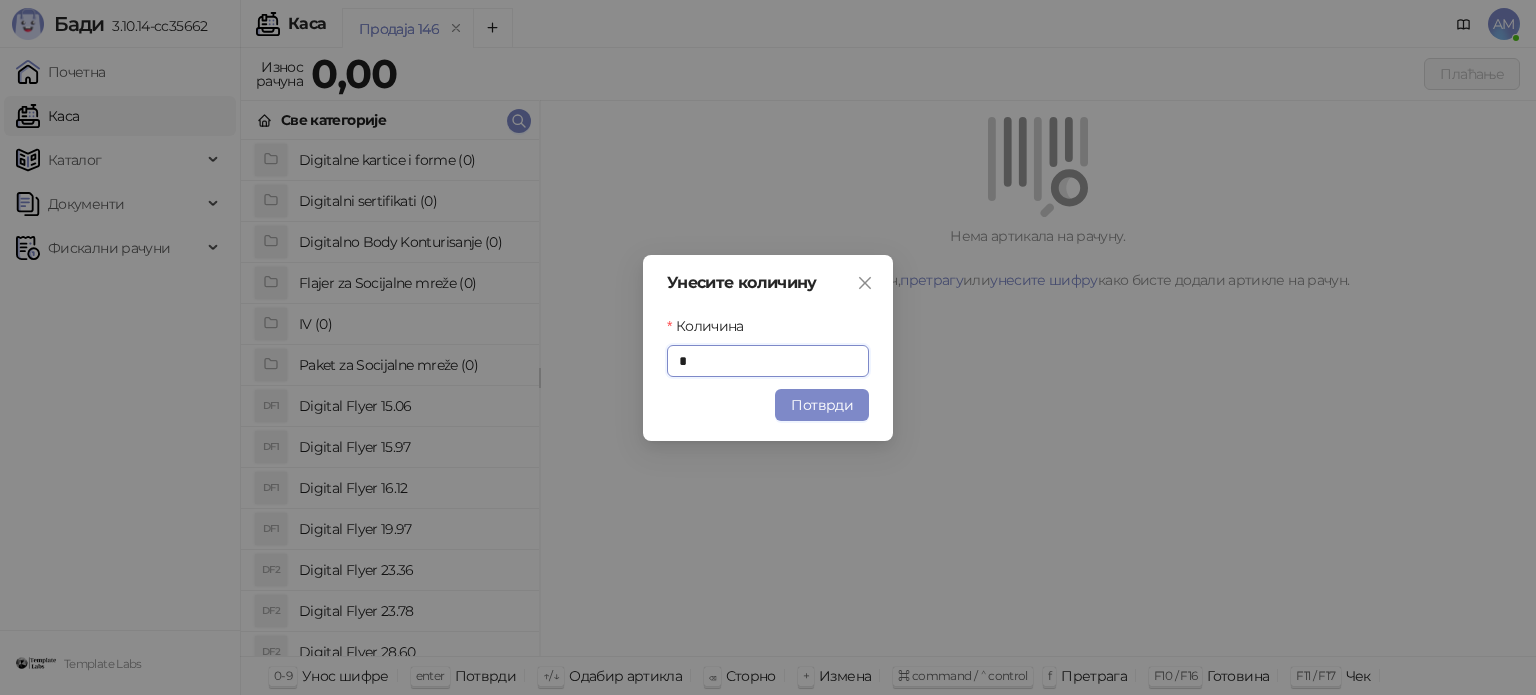 drag, startPoint x: 844, startPoint y: 410, endPoint x: 1012, endPoint y: 326, distance: 187.82971 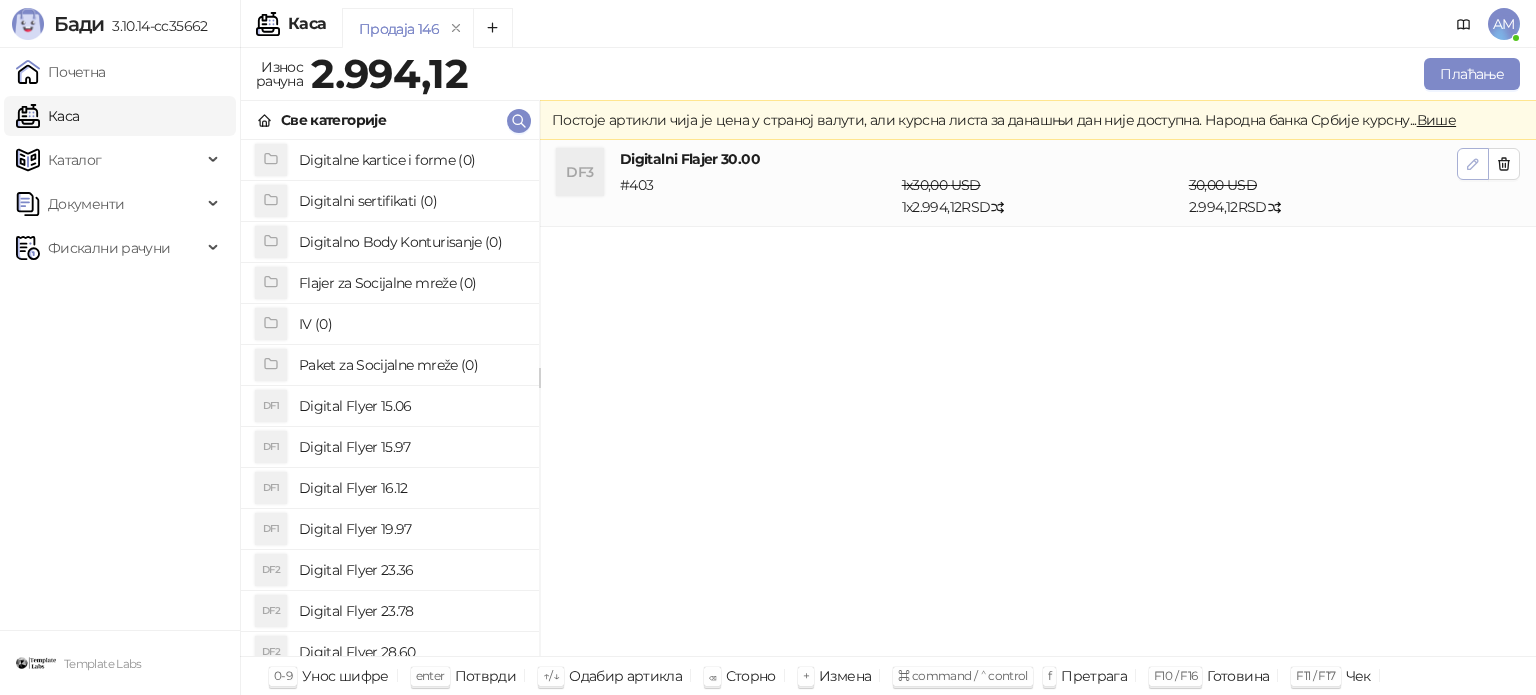 click 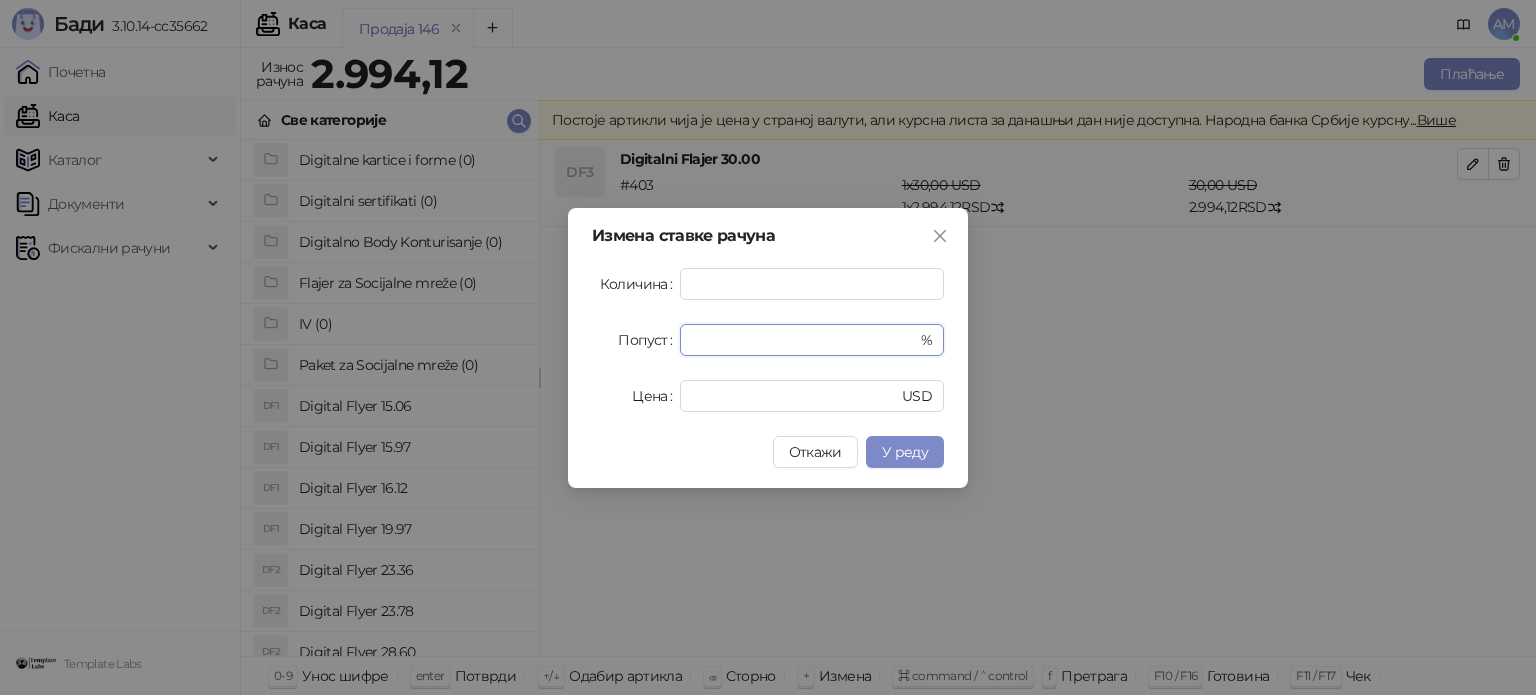 drag, startPoint x: 757, startPoint y: 343, endPoint x: 668, endPoint y: 343, distance: 89 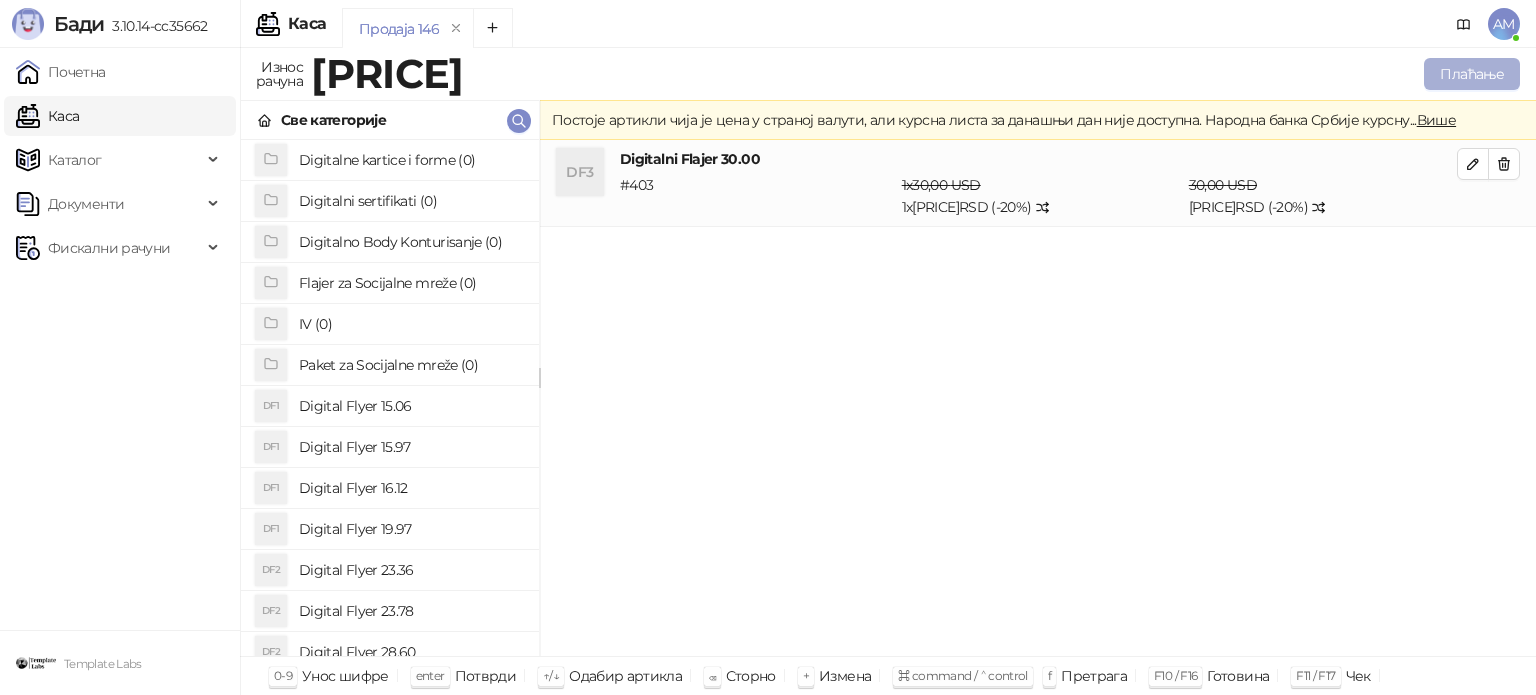 click on "Плаћање" at bounding box center (1472, 74) 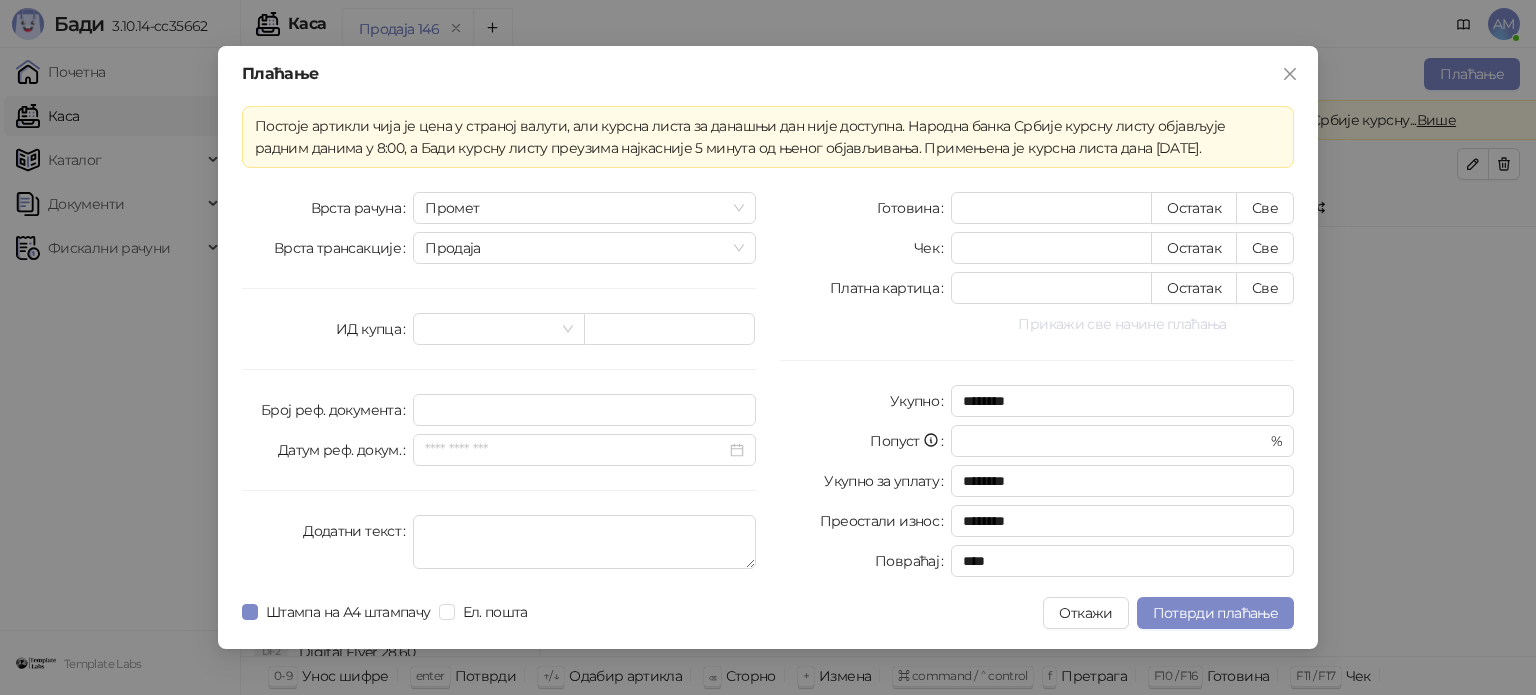 click on "Прикажи све начине плаћања" at bounding box center [1122, 324] 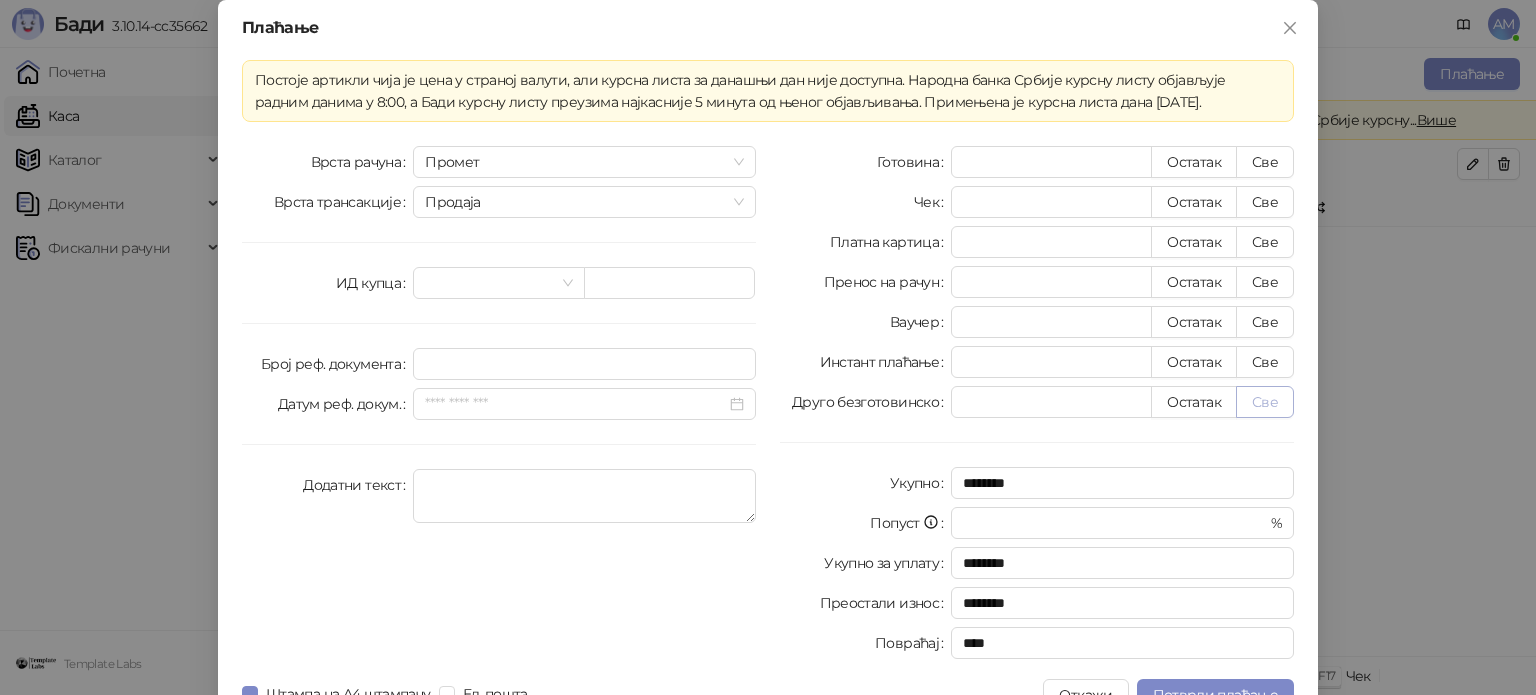 click on "Све" at bounding box center [1265, 402] 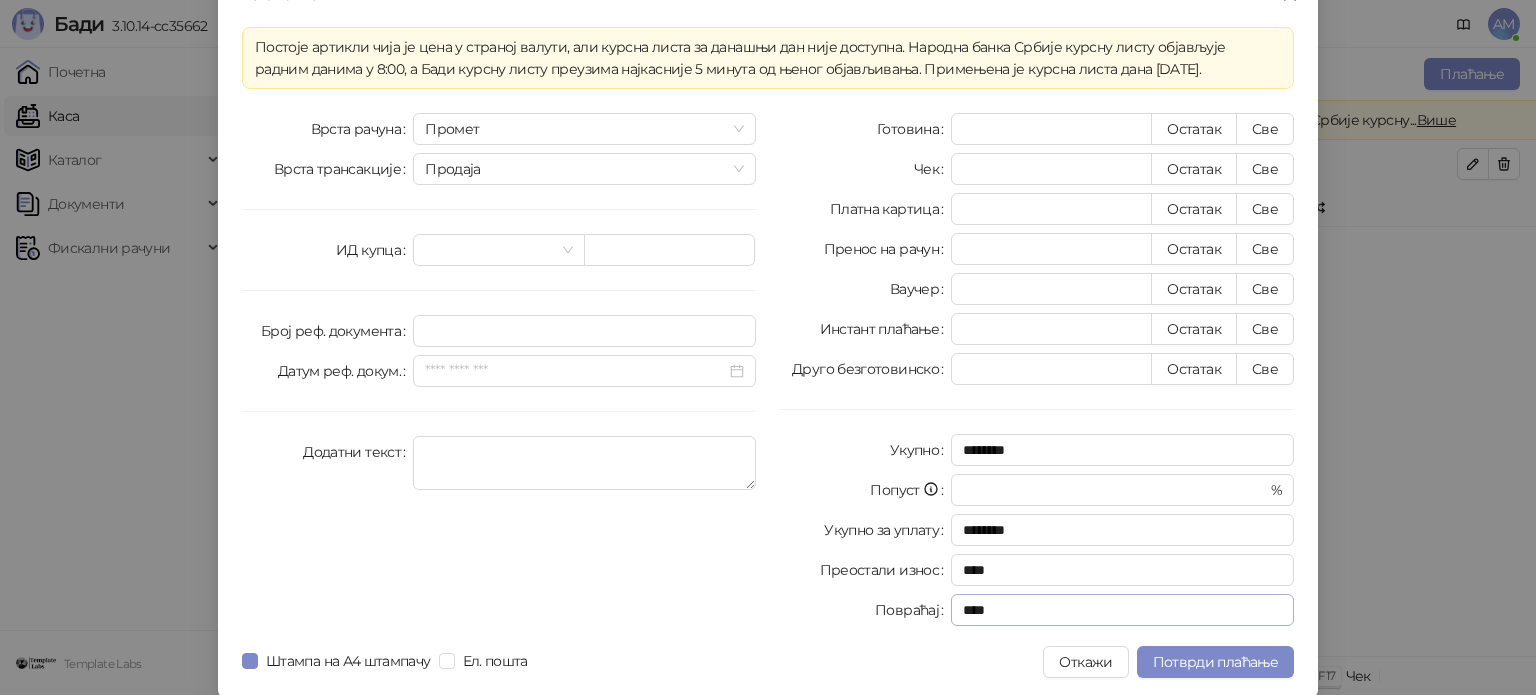 scroll, scrollTop: 35, scrollLeft: 0, axis: vertical 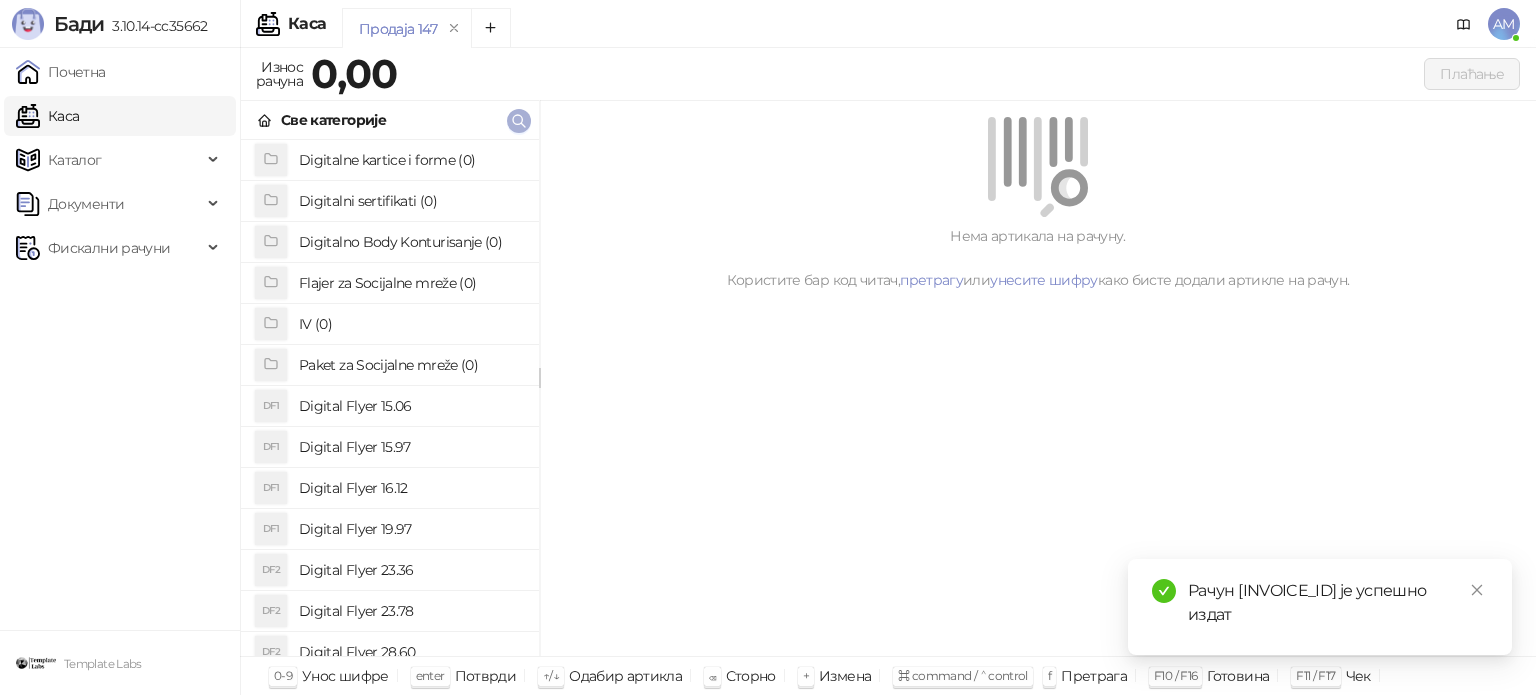 click 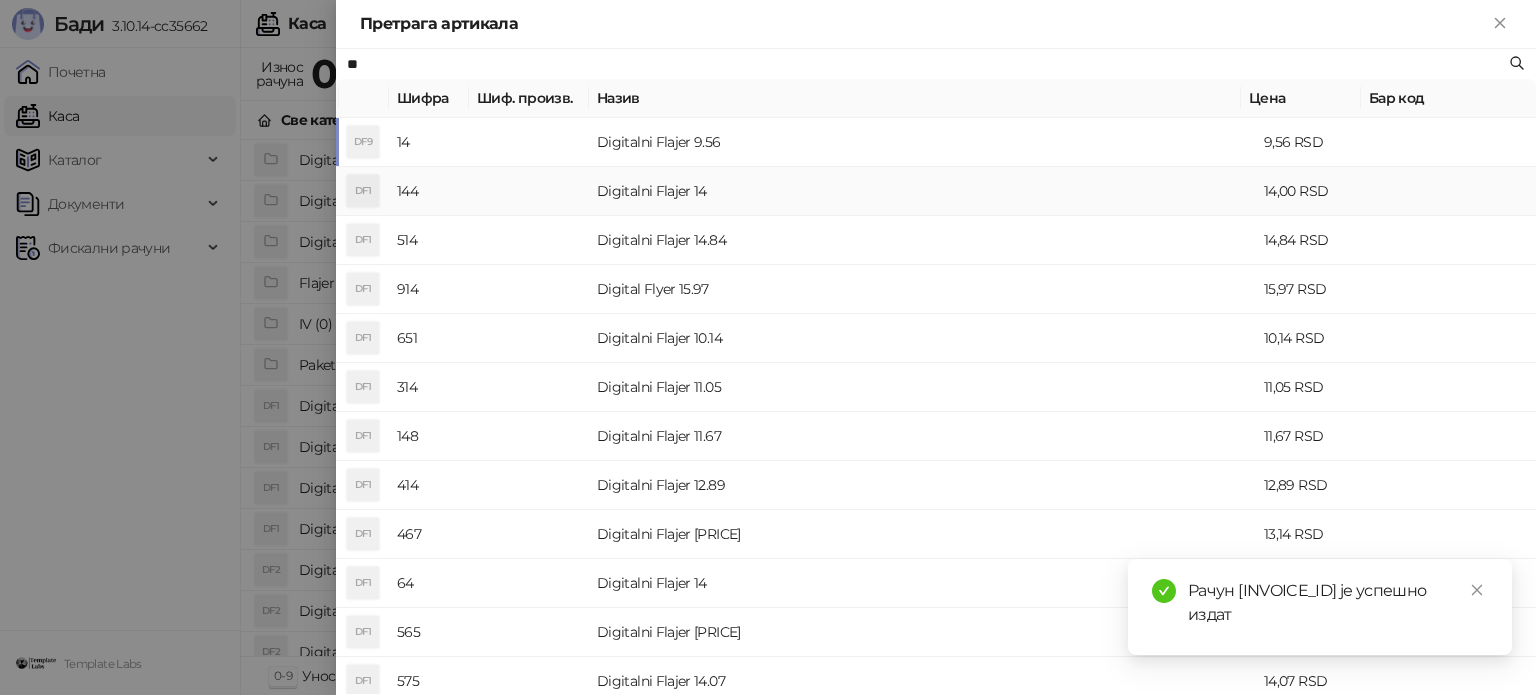 type on "**" 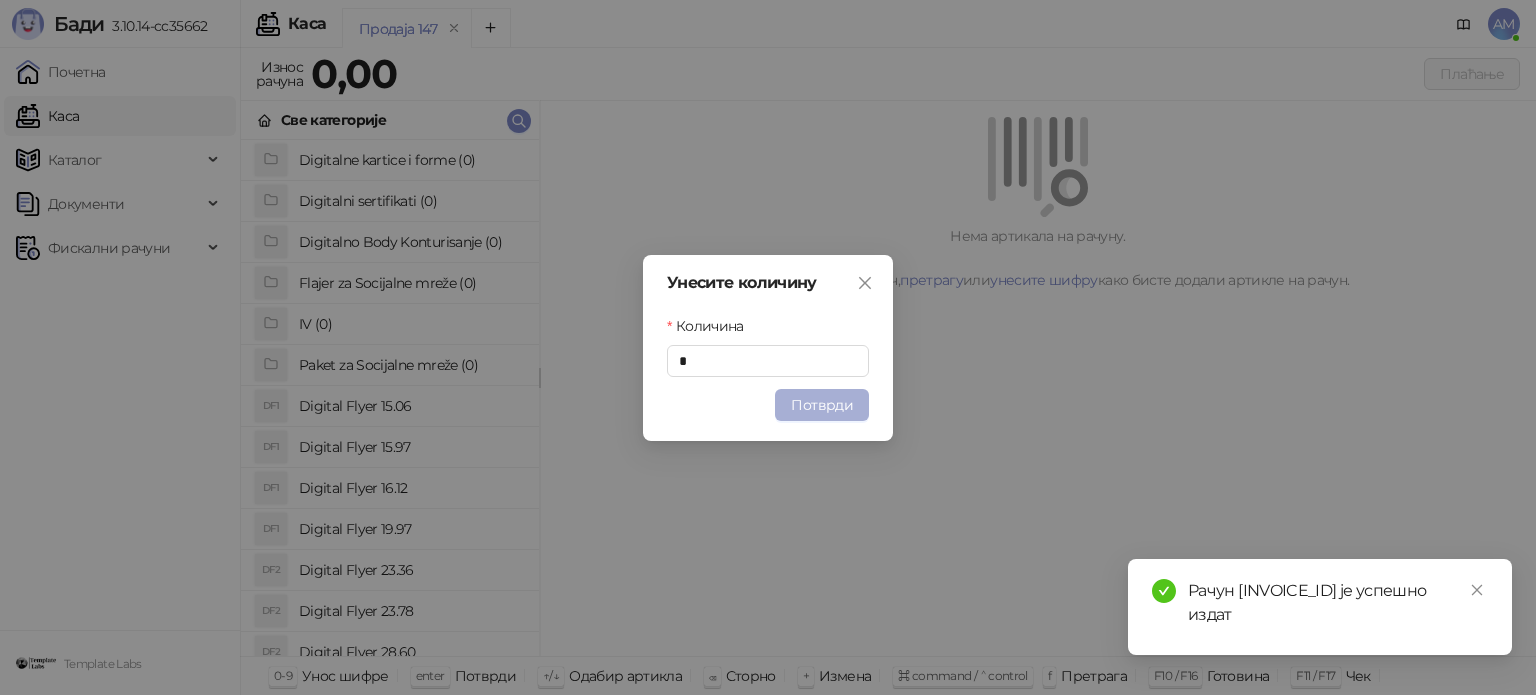 click on "Потврди" at bounding box center [822, 405] 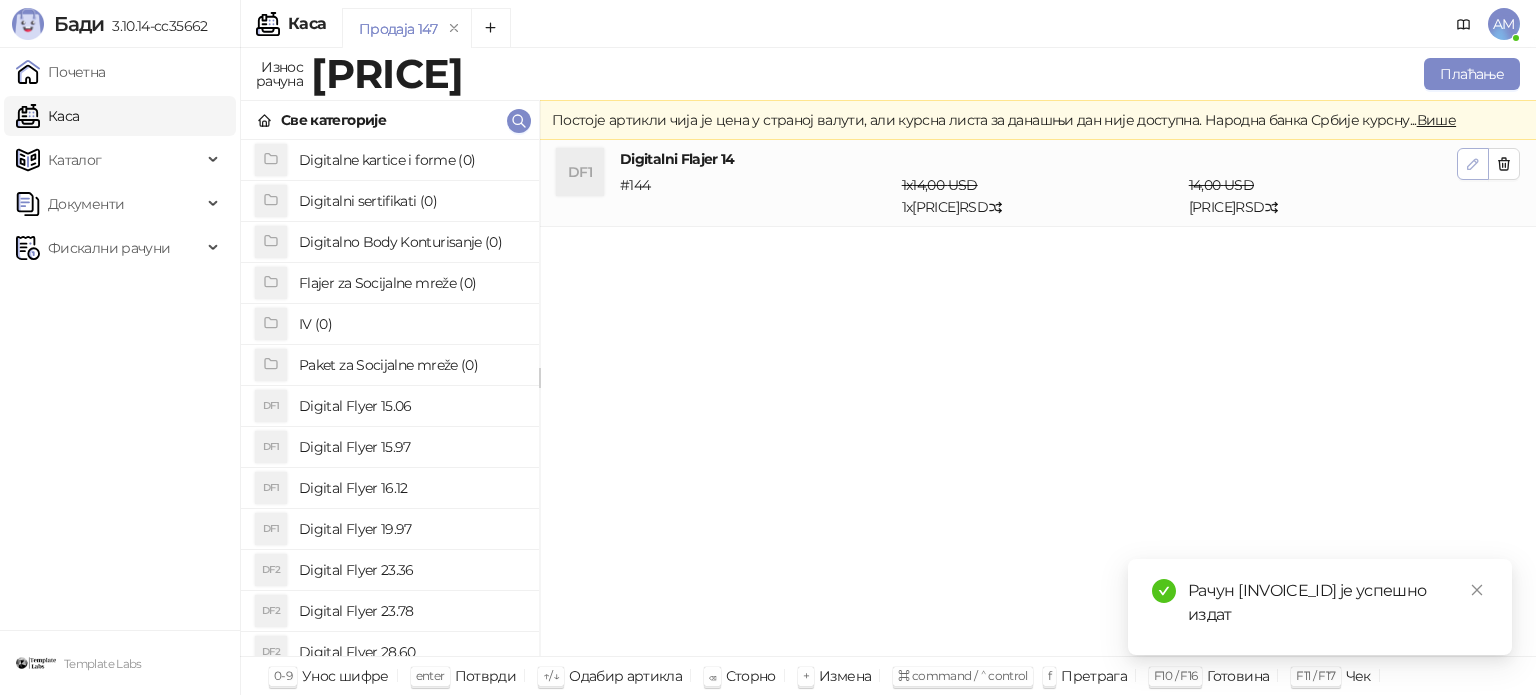 click at bounding box center (1473, 164) 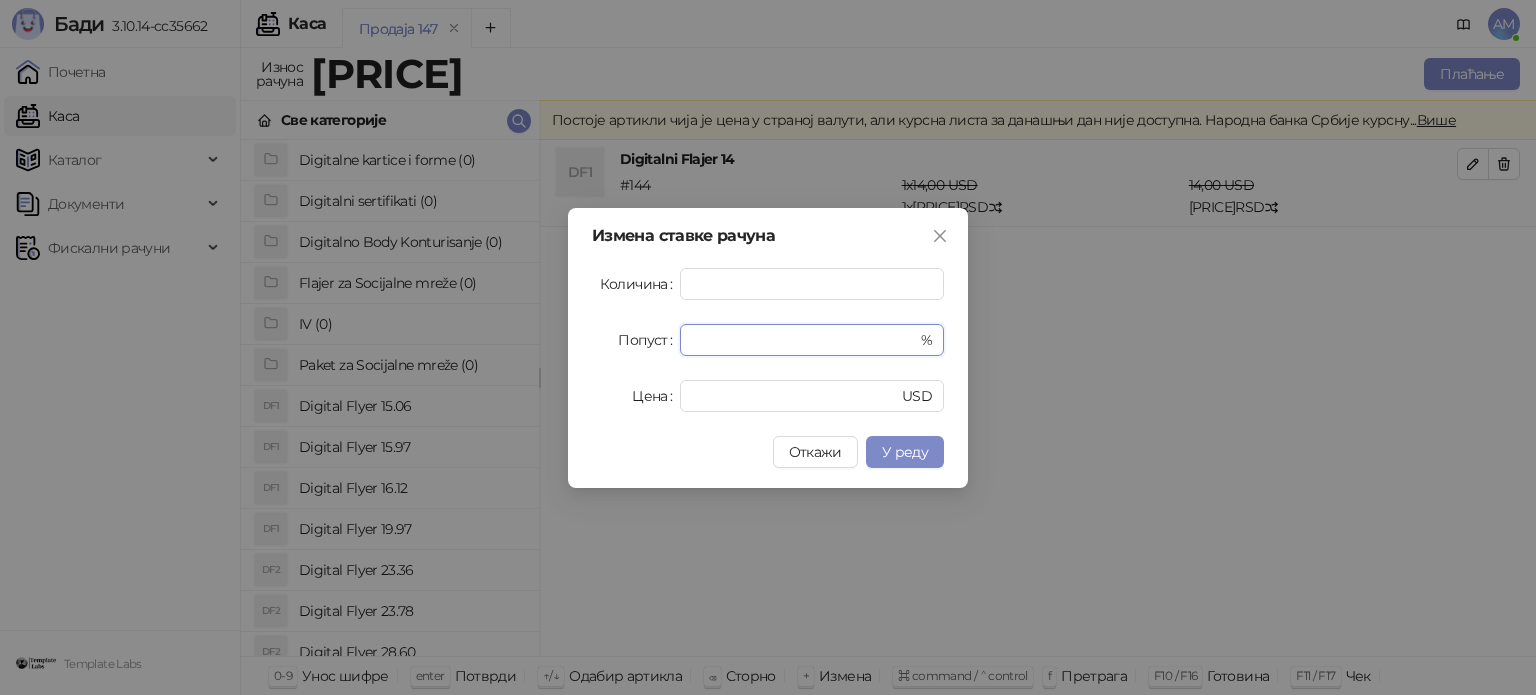 drag, startPoint x: 705, startPoint y: 334, endPoint x: 662, endPoint y: 346, distance: 44.64303 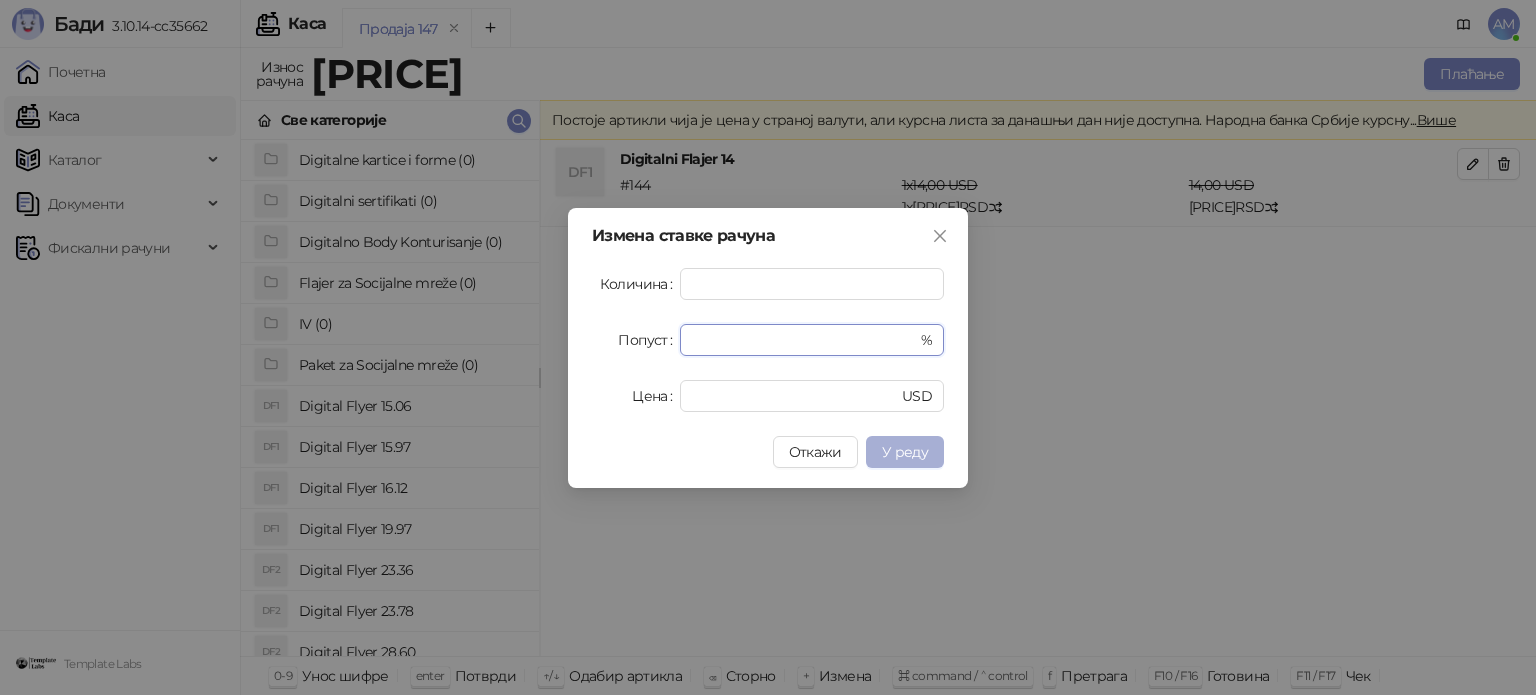 type on "**" 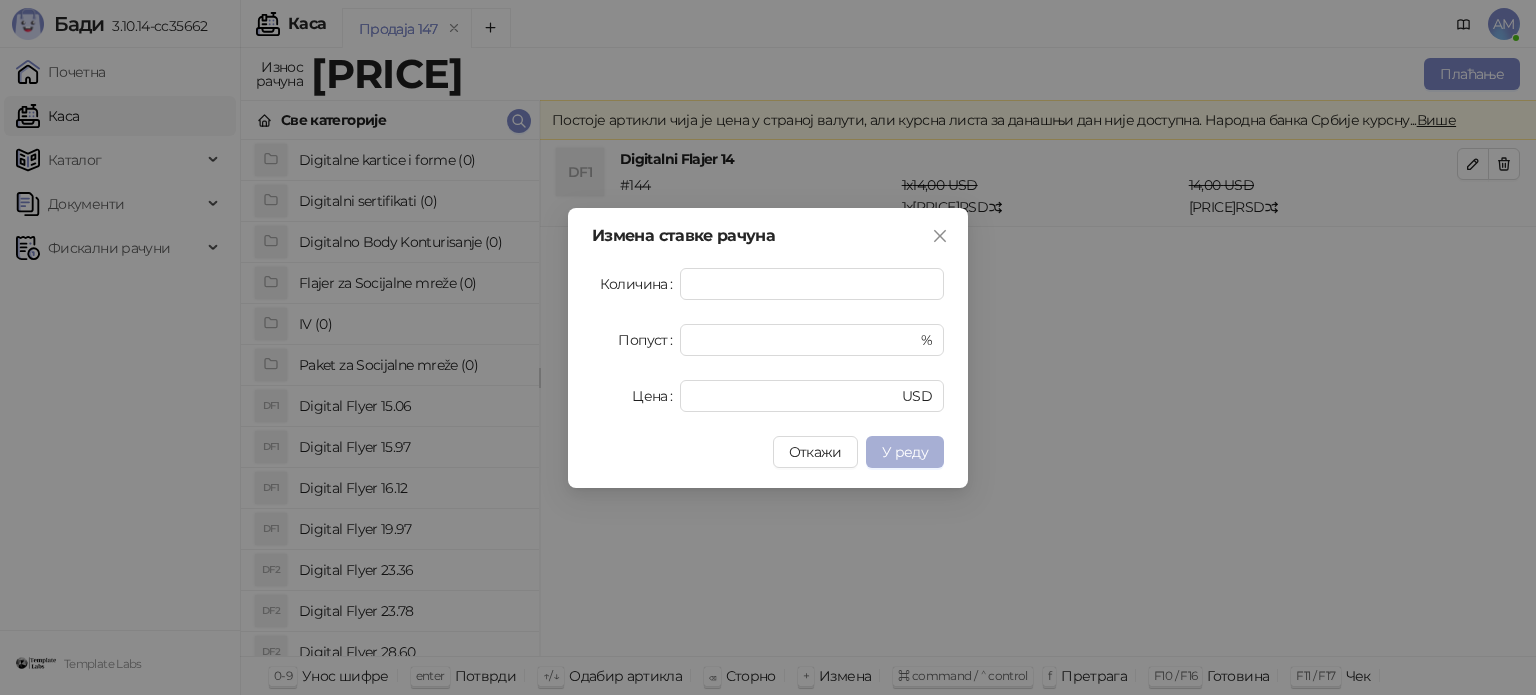 click on "У реду" at bounding box center [905, 452] 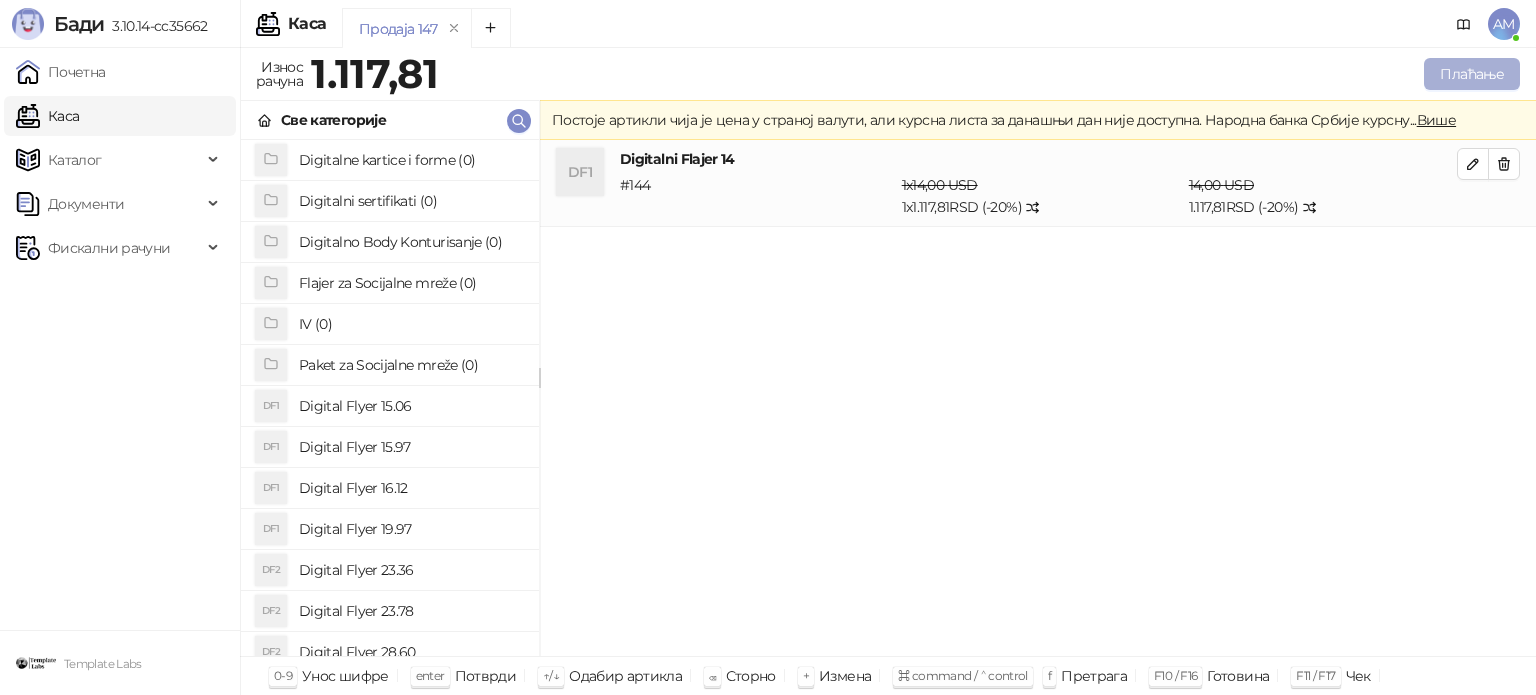 click on "Плаћање" at bounding box center [1472, 74] 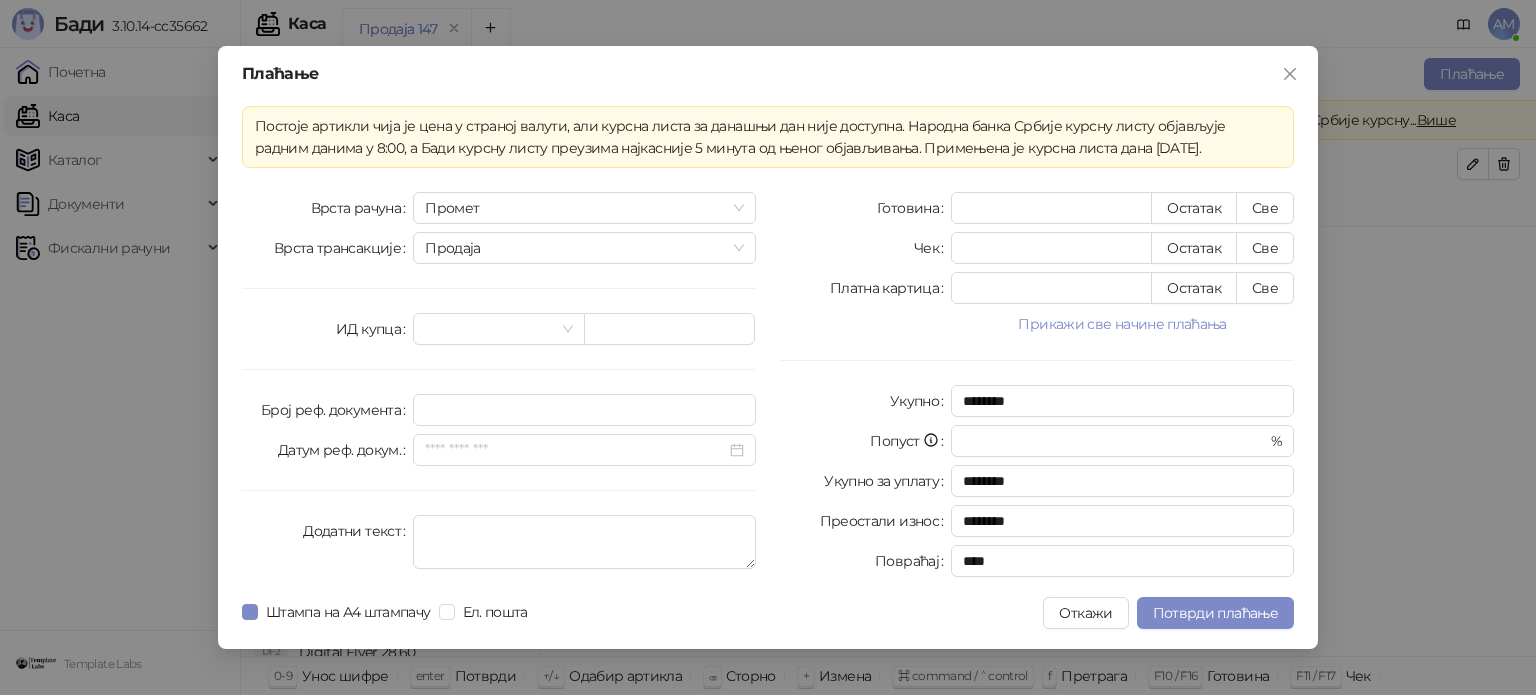 click on "Прикажи све начине плаћања" at bounding box center (1122, 324) 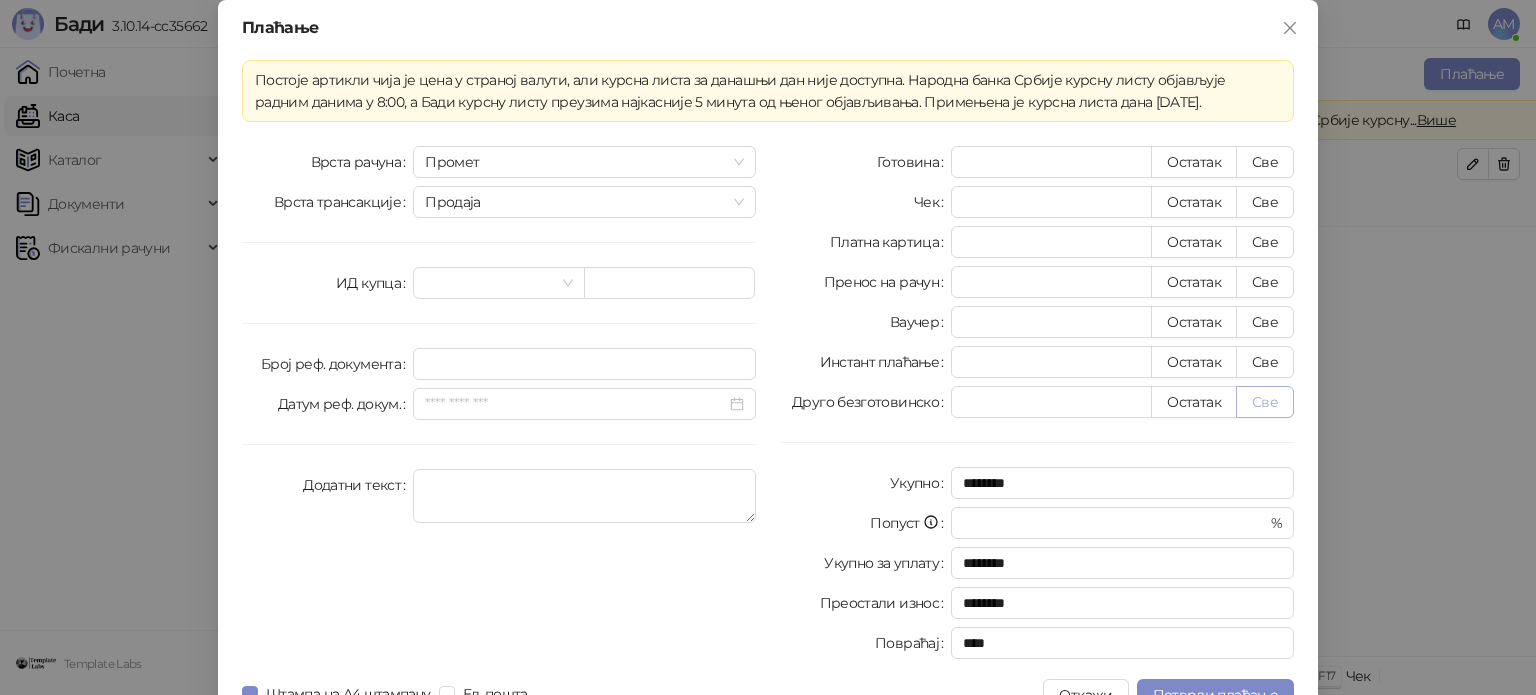click on "Све" at bounding box center [1265, 402] 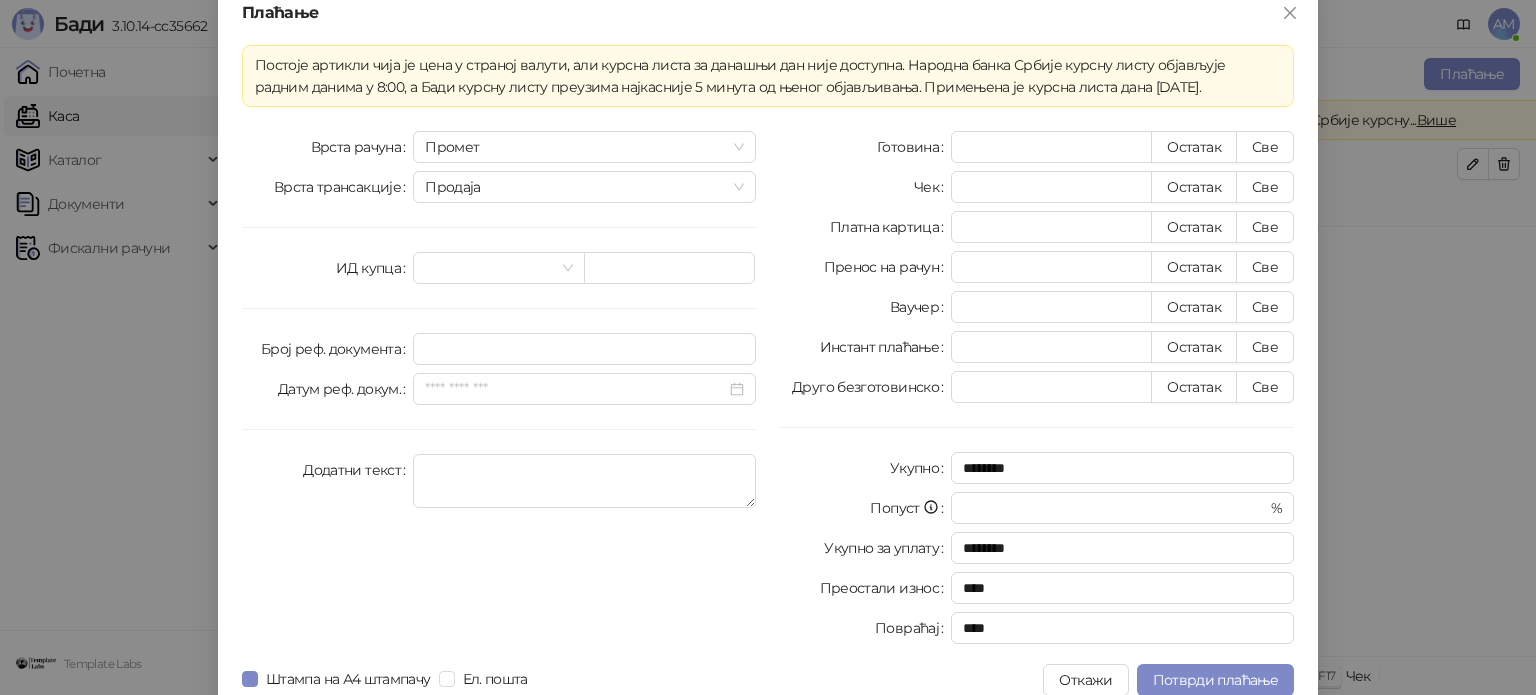 scroll, scrollTop: 35, scrollLeft: 0, axis: vertical 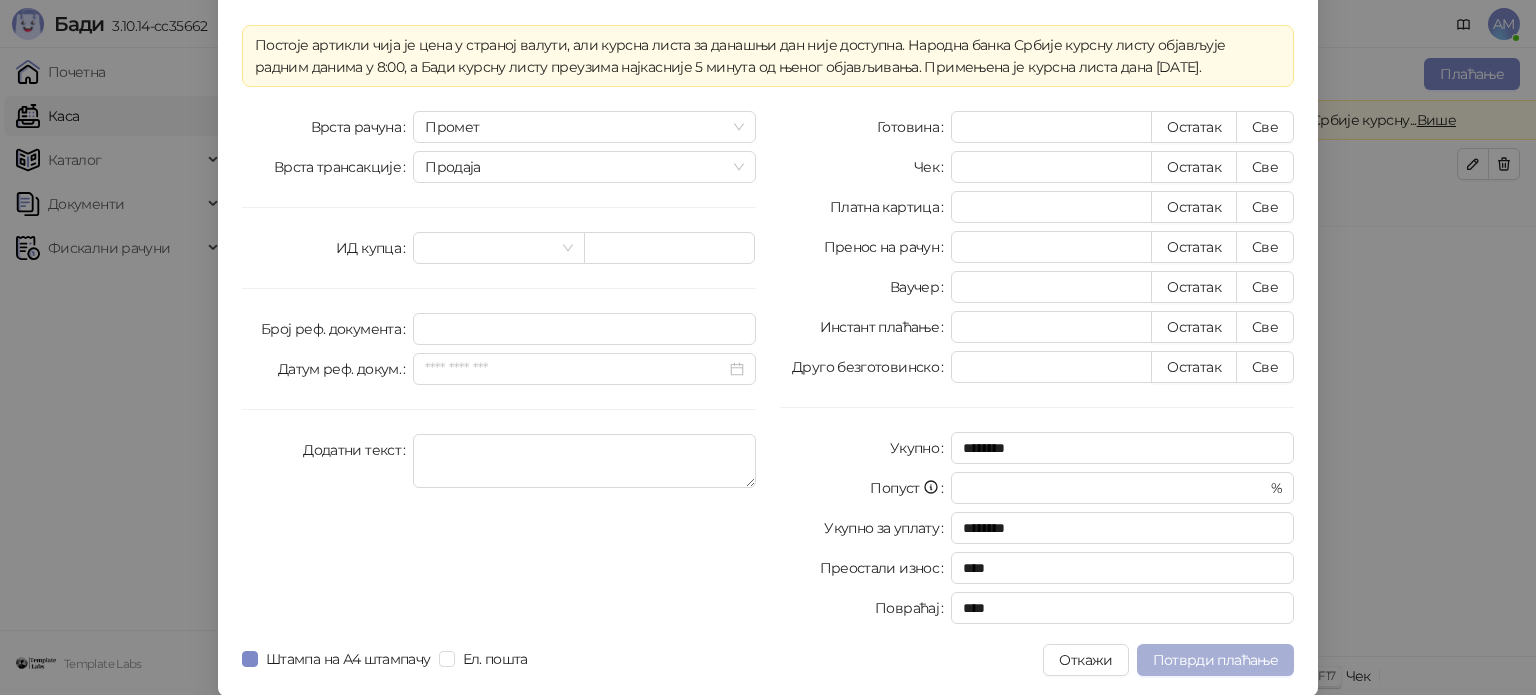 click on "Потврди плаћање" at bounding box center [1215, 660] 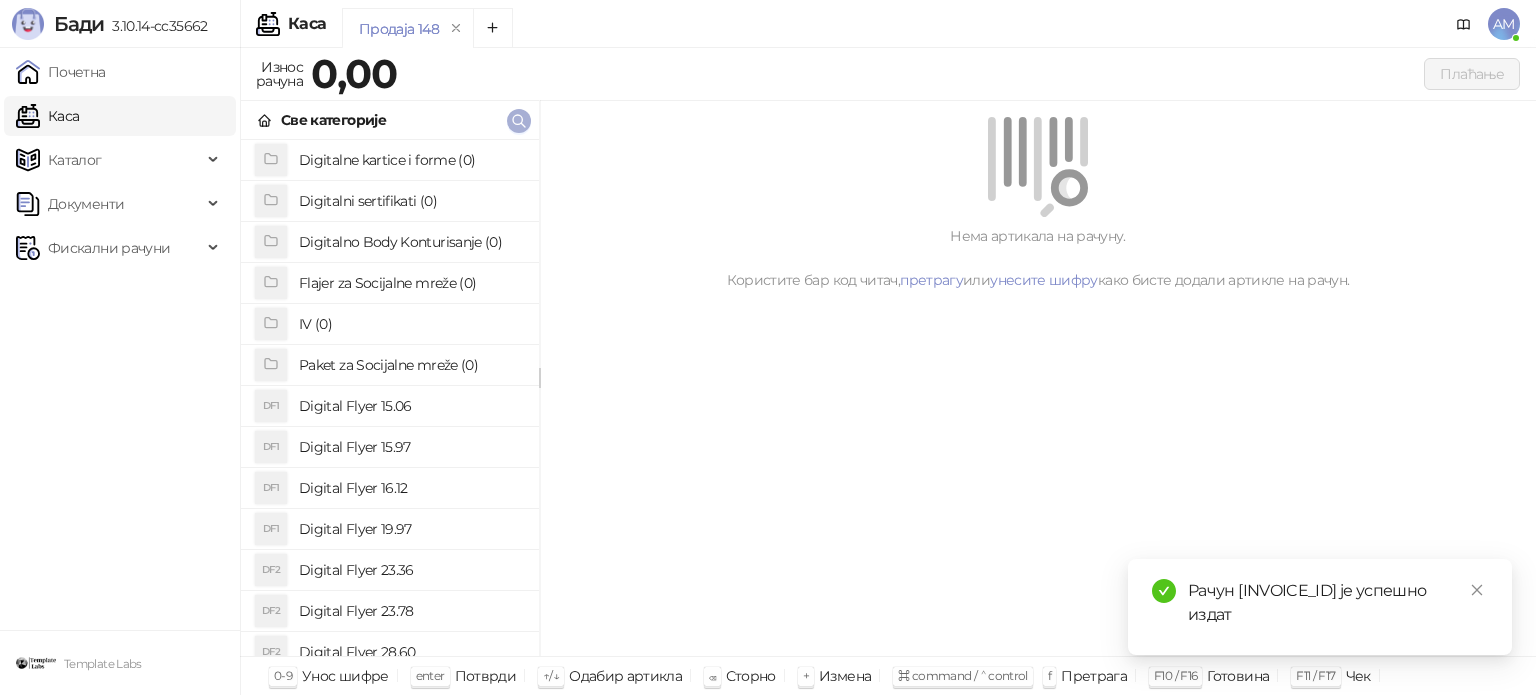 click 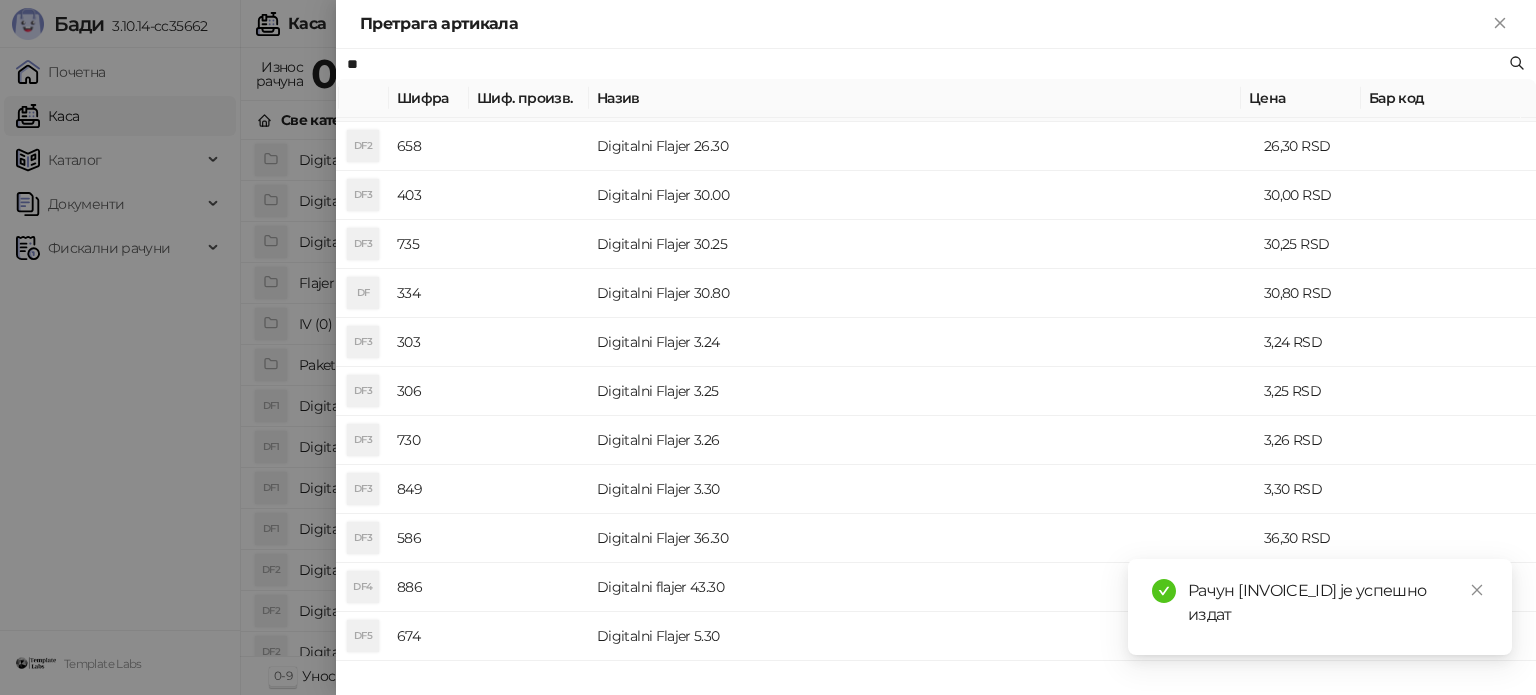 scroll, scrollTop: 800, scrollLeft: 0, axis: vertical 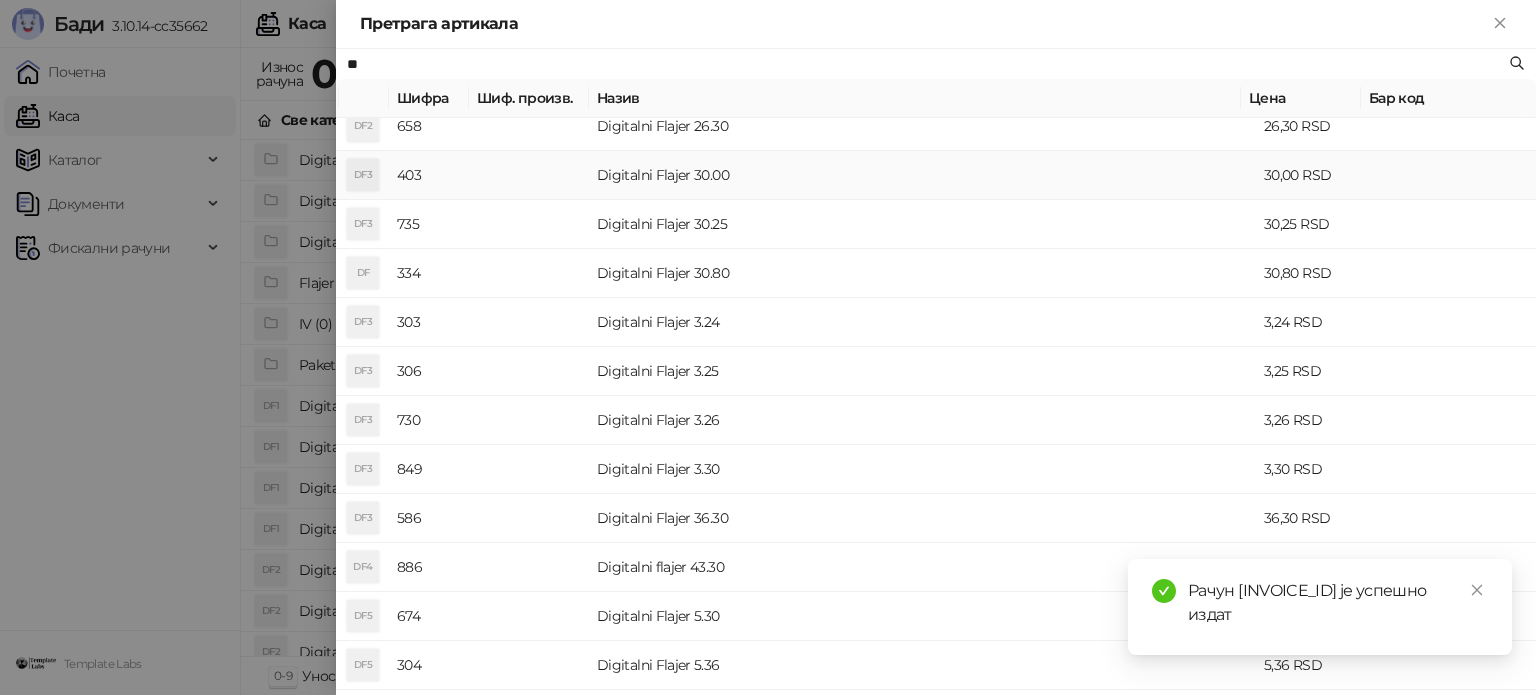 type on "**" 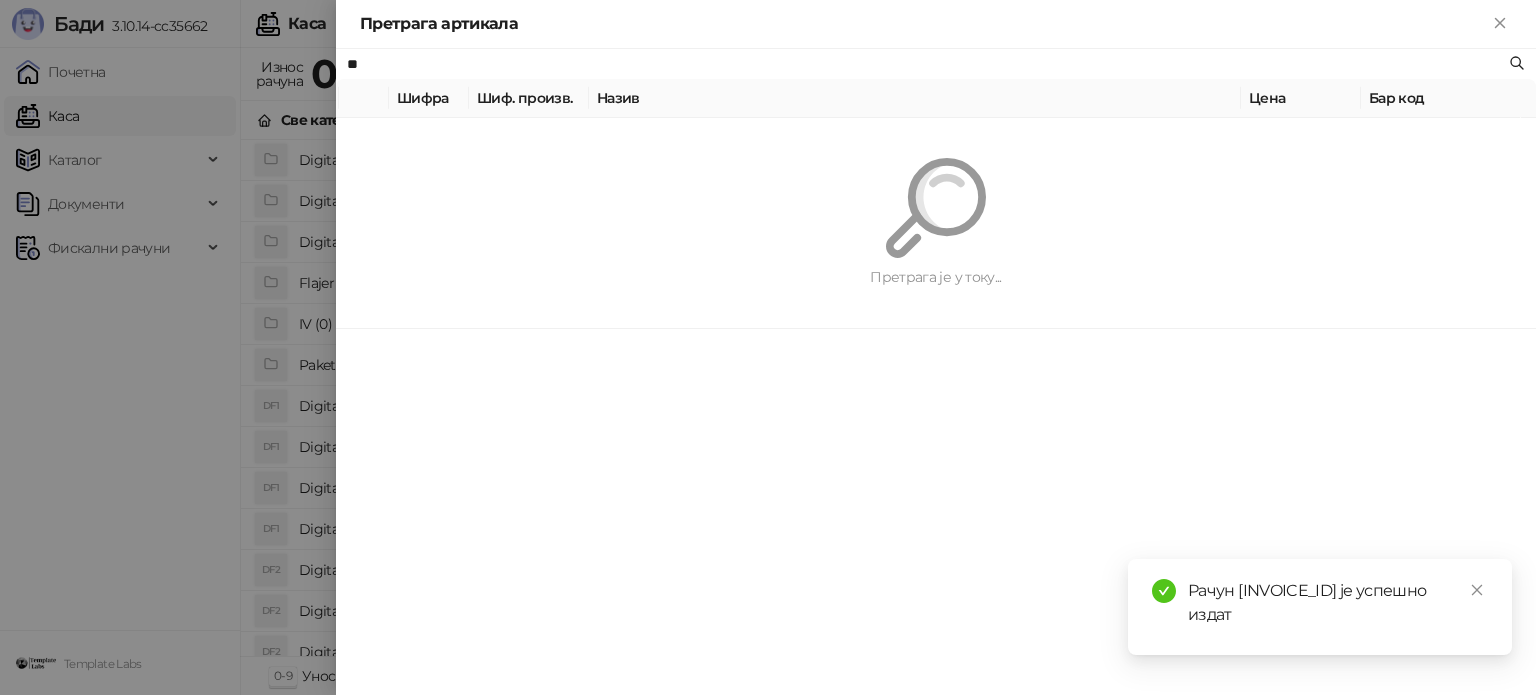 scroll, scrollTop: 0, scrollLeft: 0, axis: both 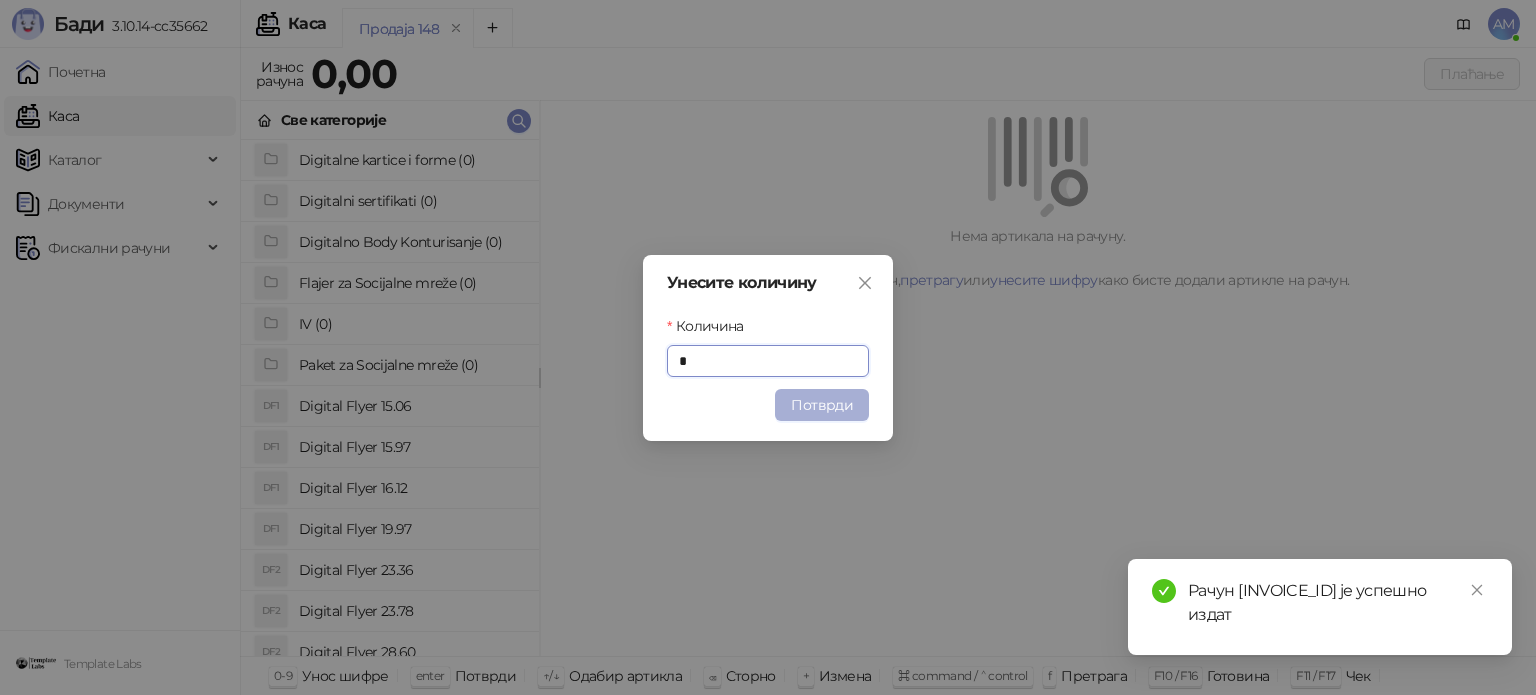 click on "Потврди" at bounding box center [822, 405] 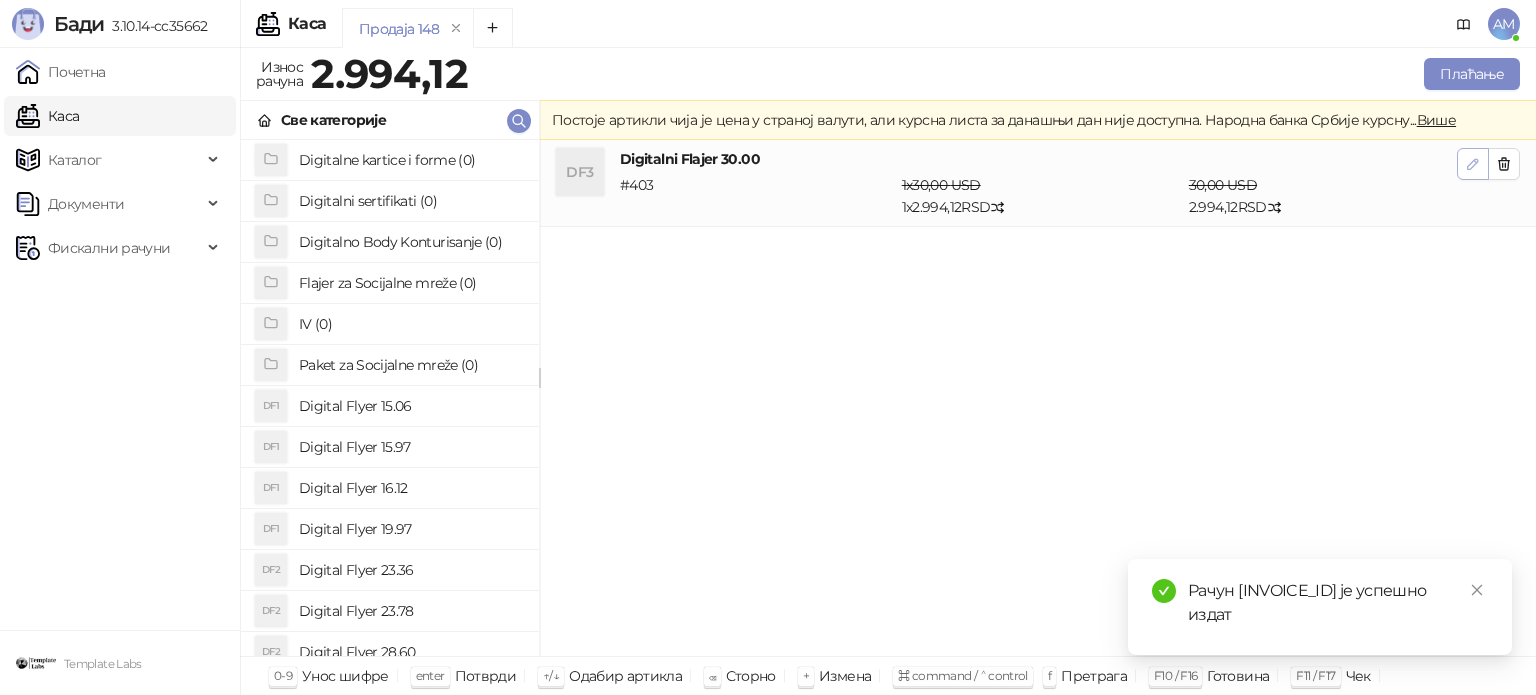 click 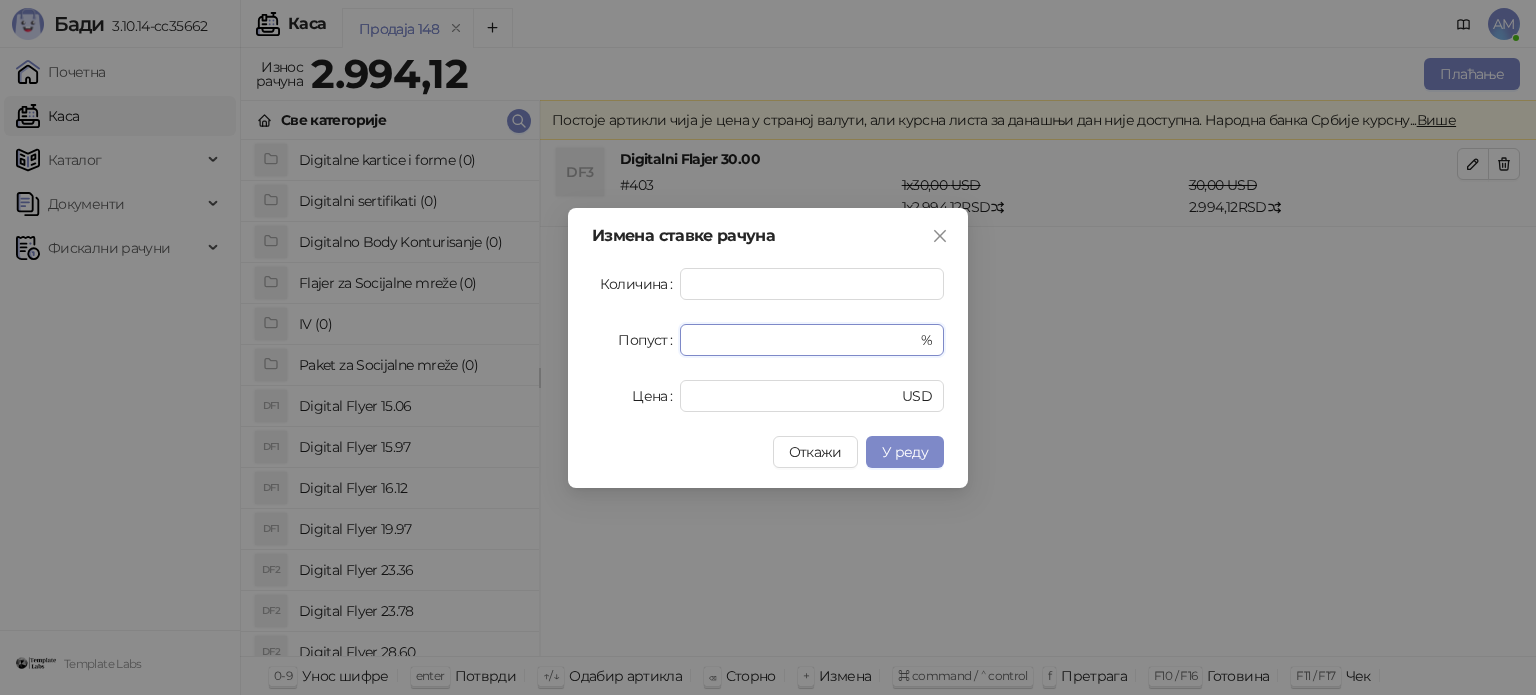 drag, startPoint x: 735, startPoint y: 339, endPoint x: 652, endPoint y: 338, distance: 83.00603 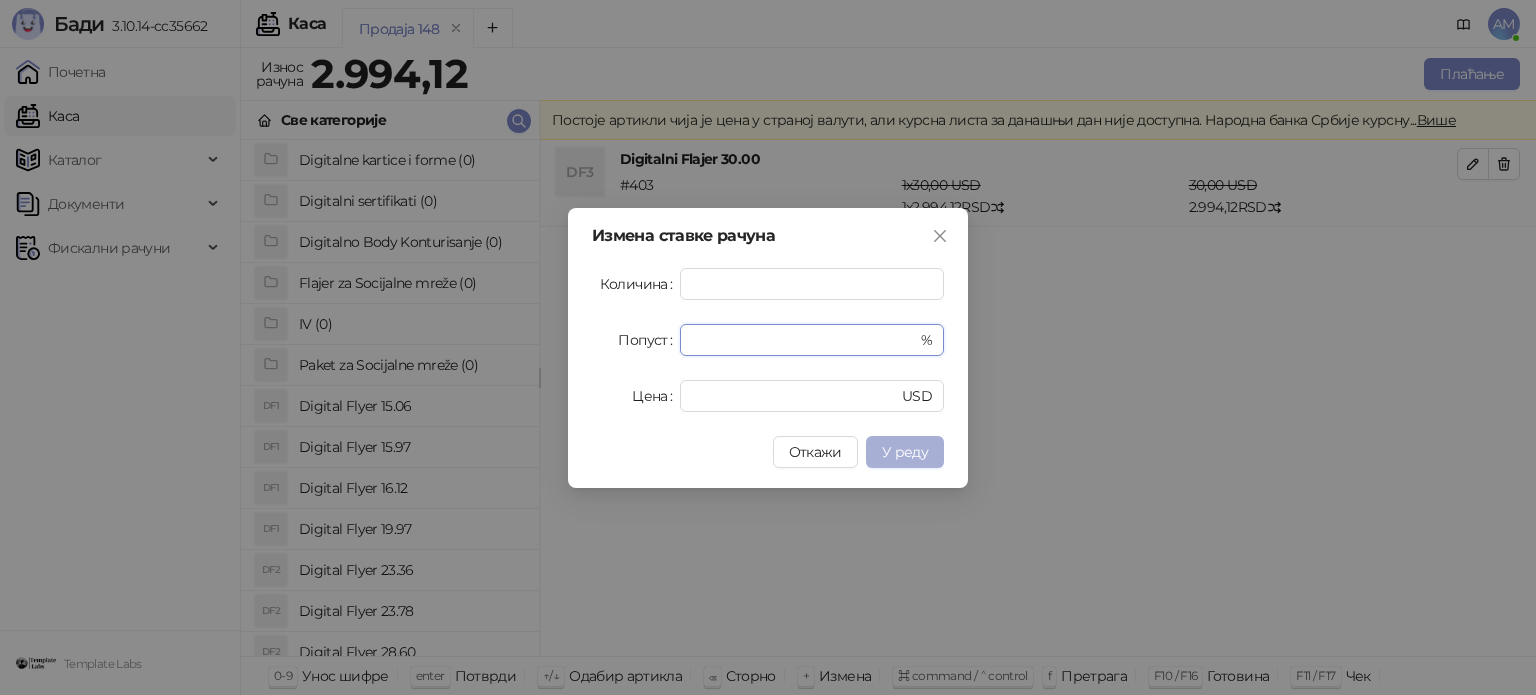 type on "**" 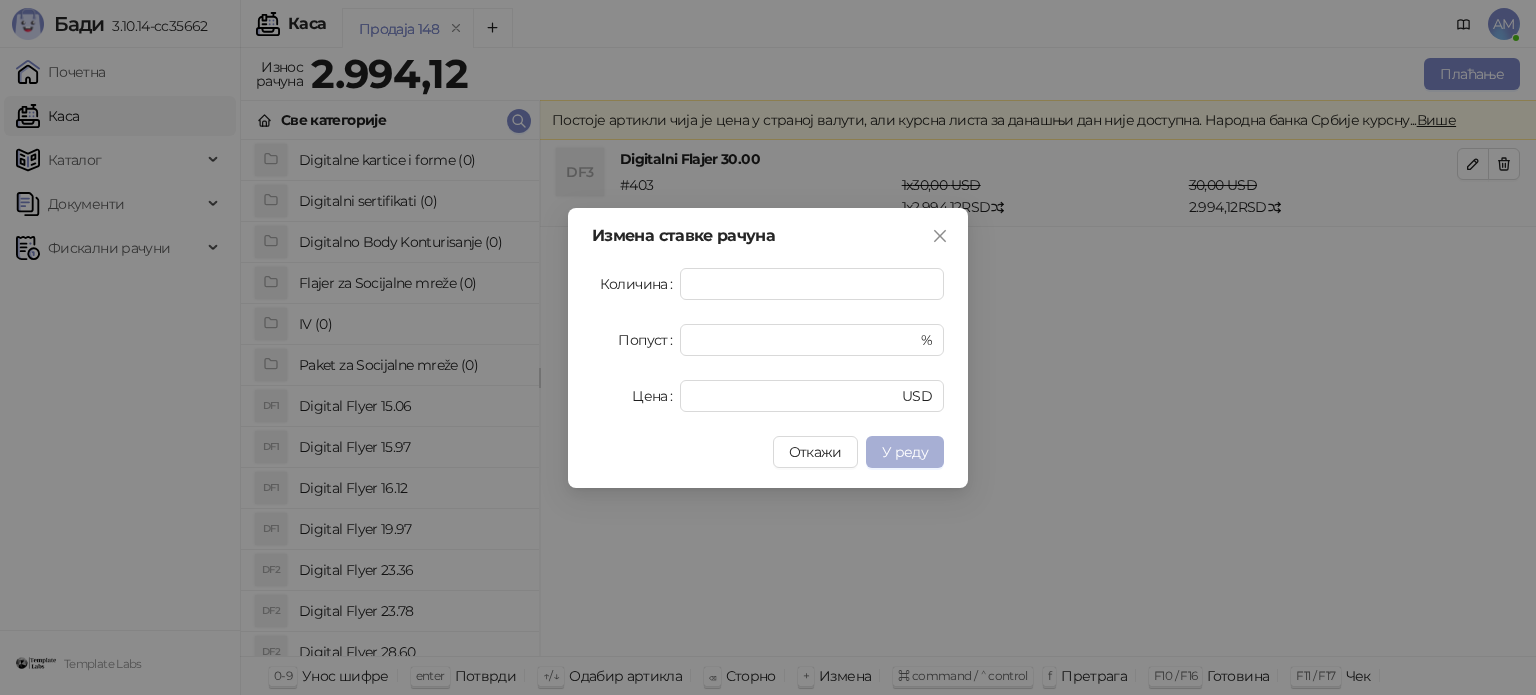 click on "У реду" at bounding box center (905, 452) 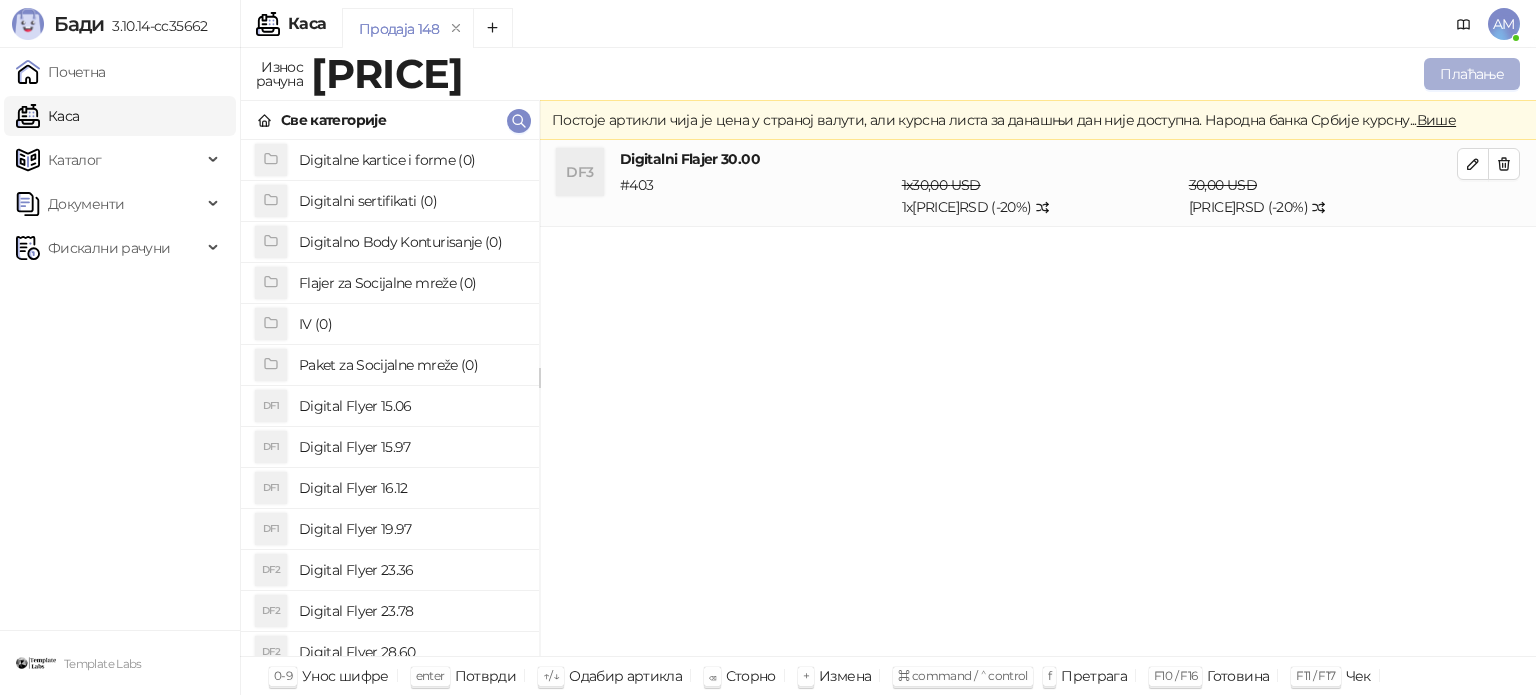 click on "Плаћање" at bounding box center [1472, 74] 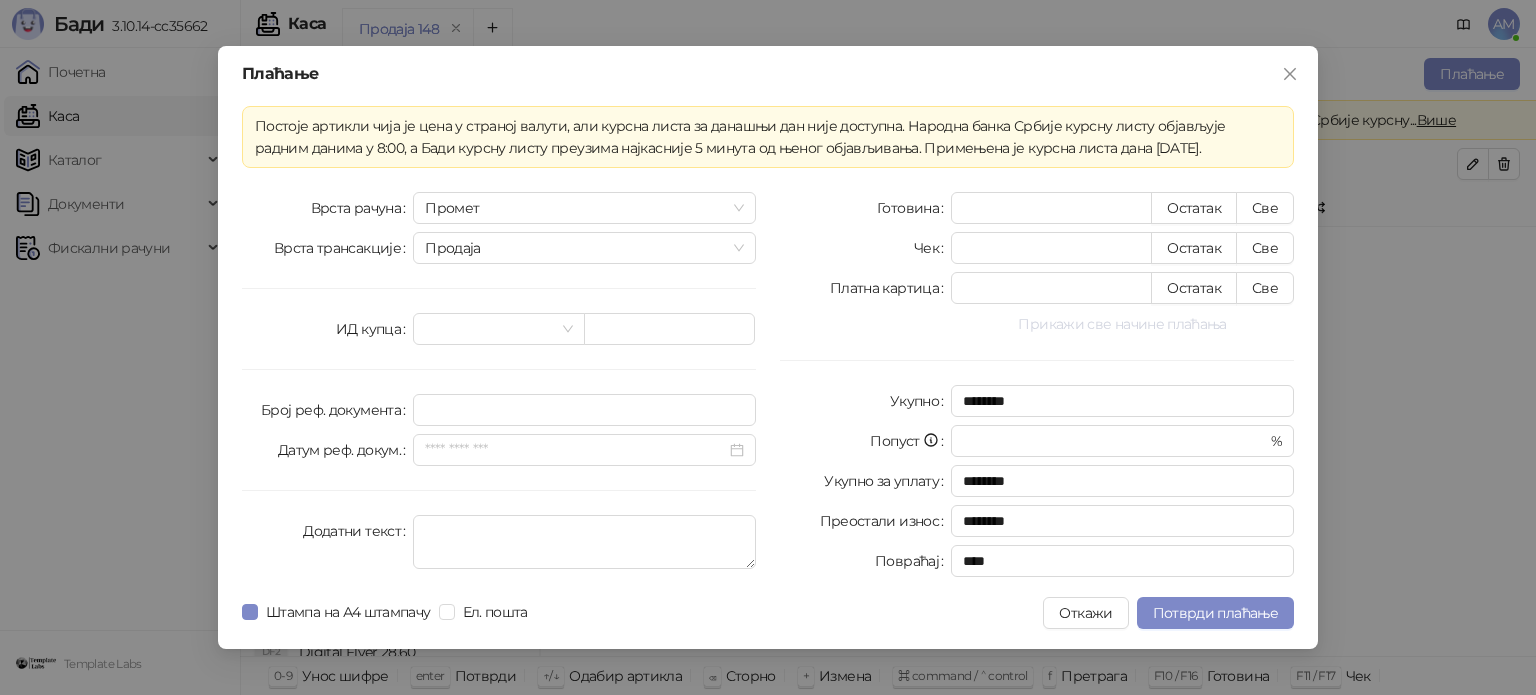 click on "Прикажи све начине плаћања" at bounding box center (1122, 324) 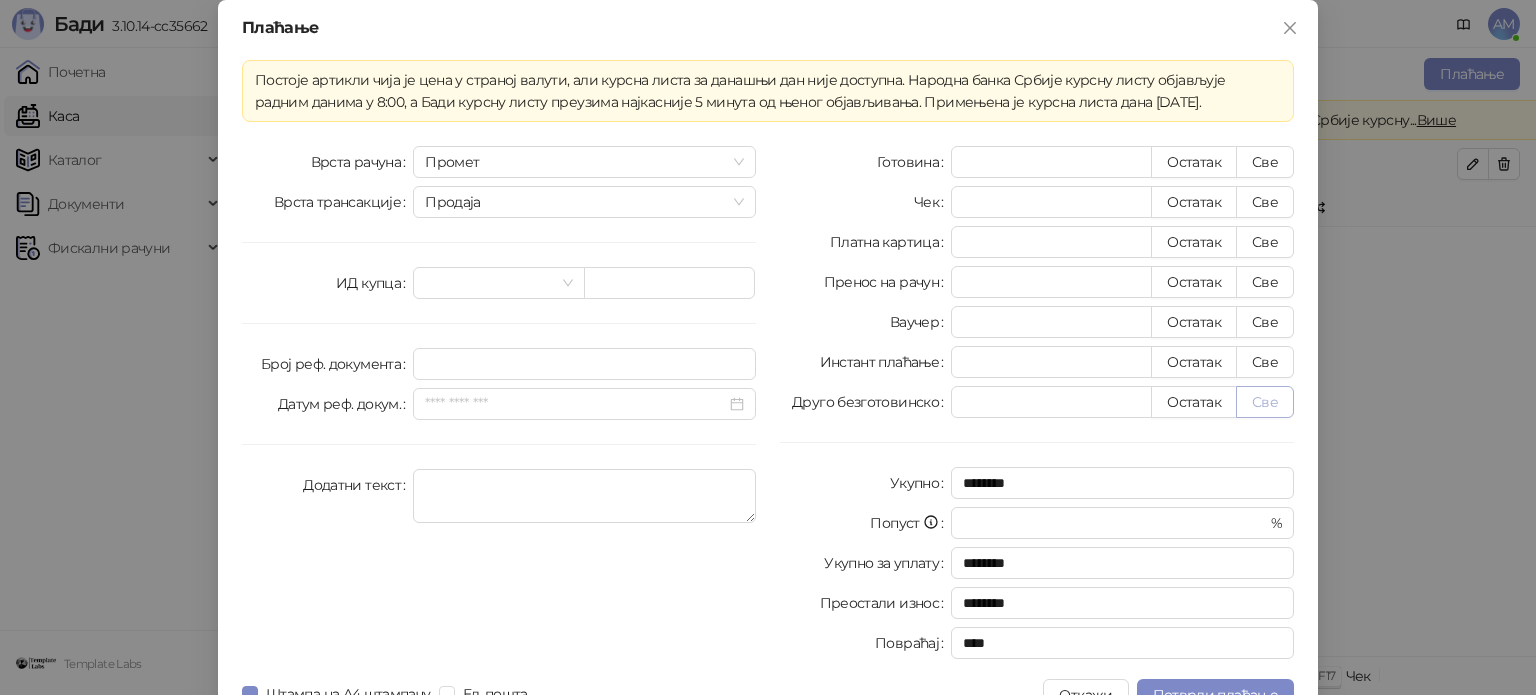 click on "Све" at bounding box center (1265, 402) 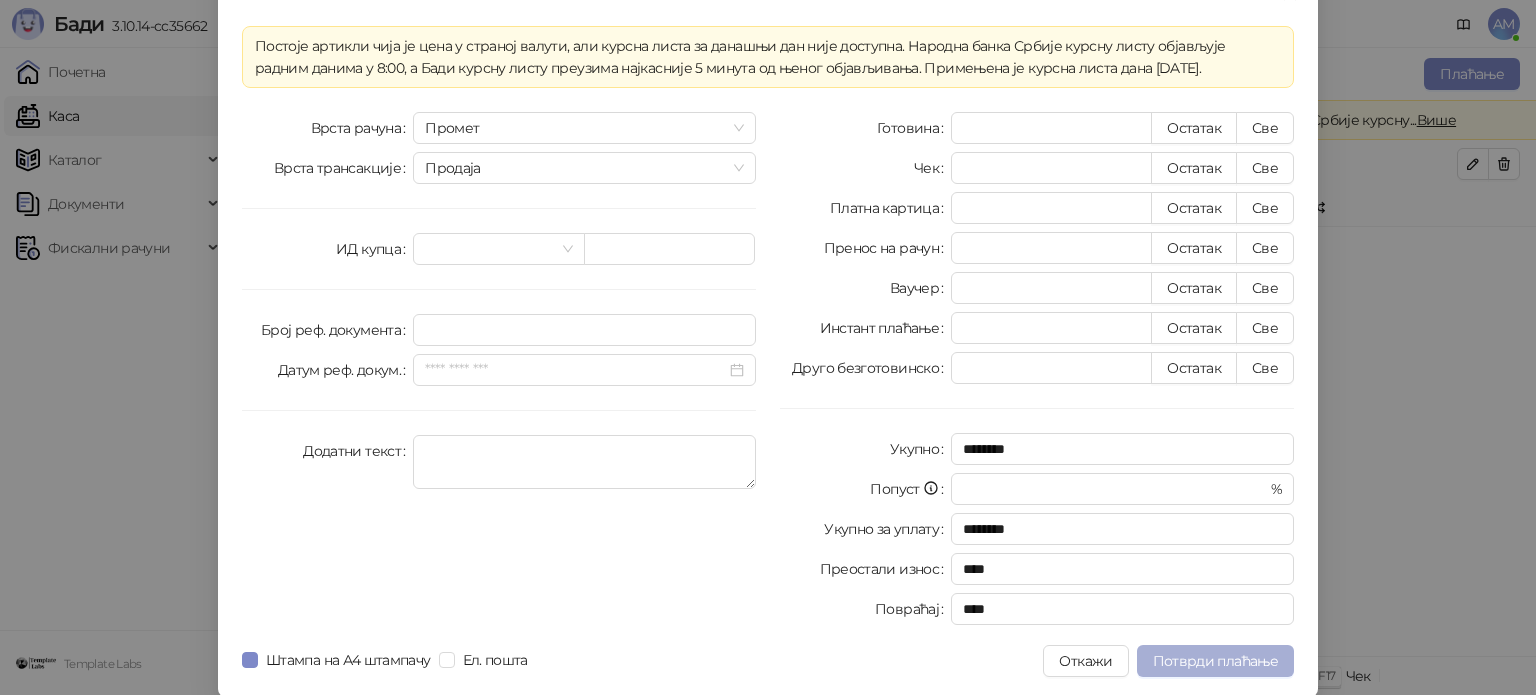 scroll, scrollTop: 35, scrollLeft: 0, axis: vertical 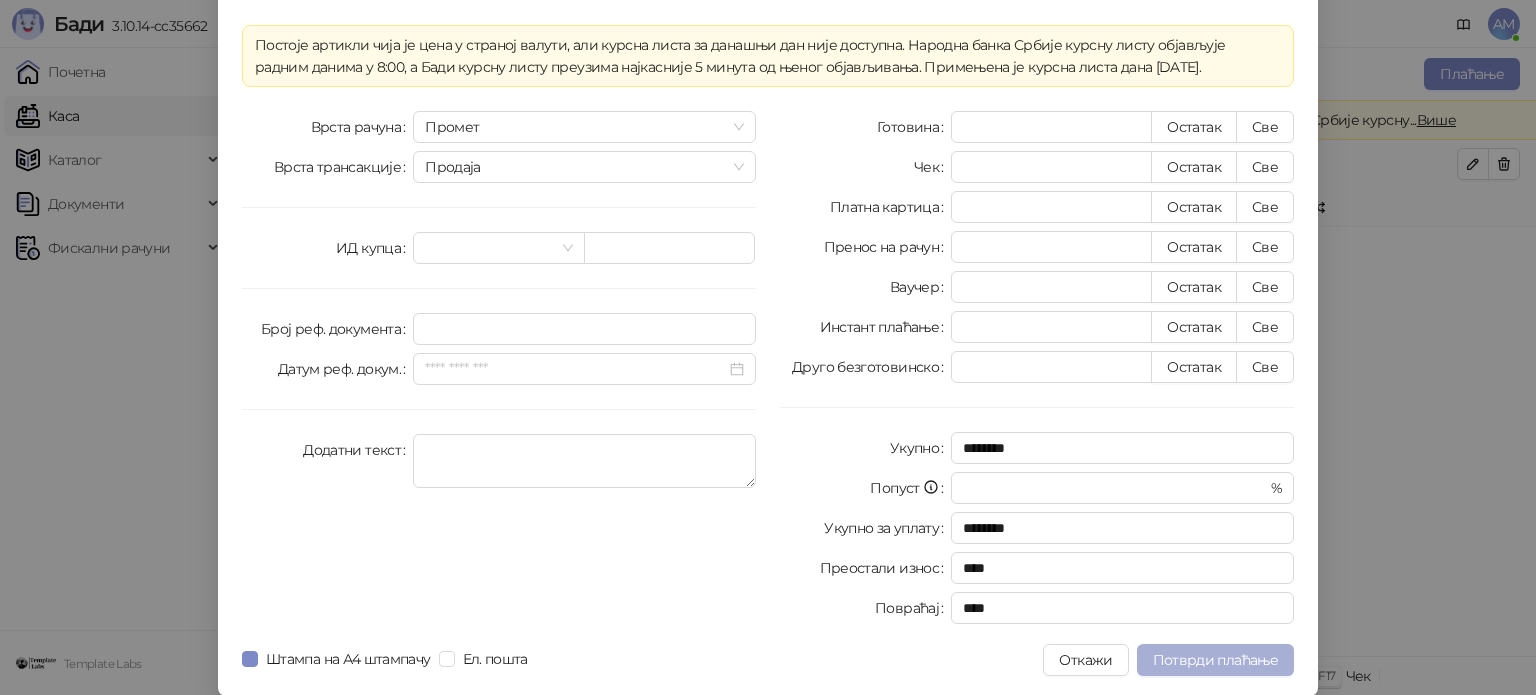 click on "Потврди плаћање" at bounding box center (1215, 660) 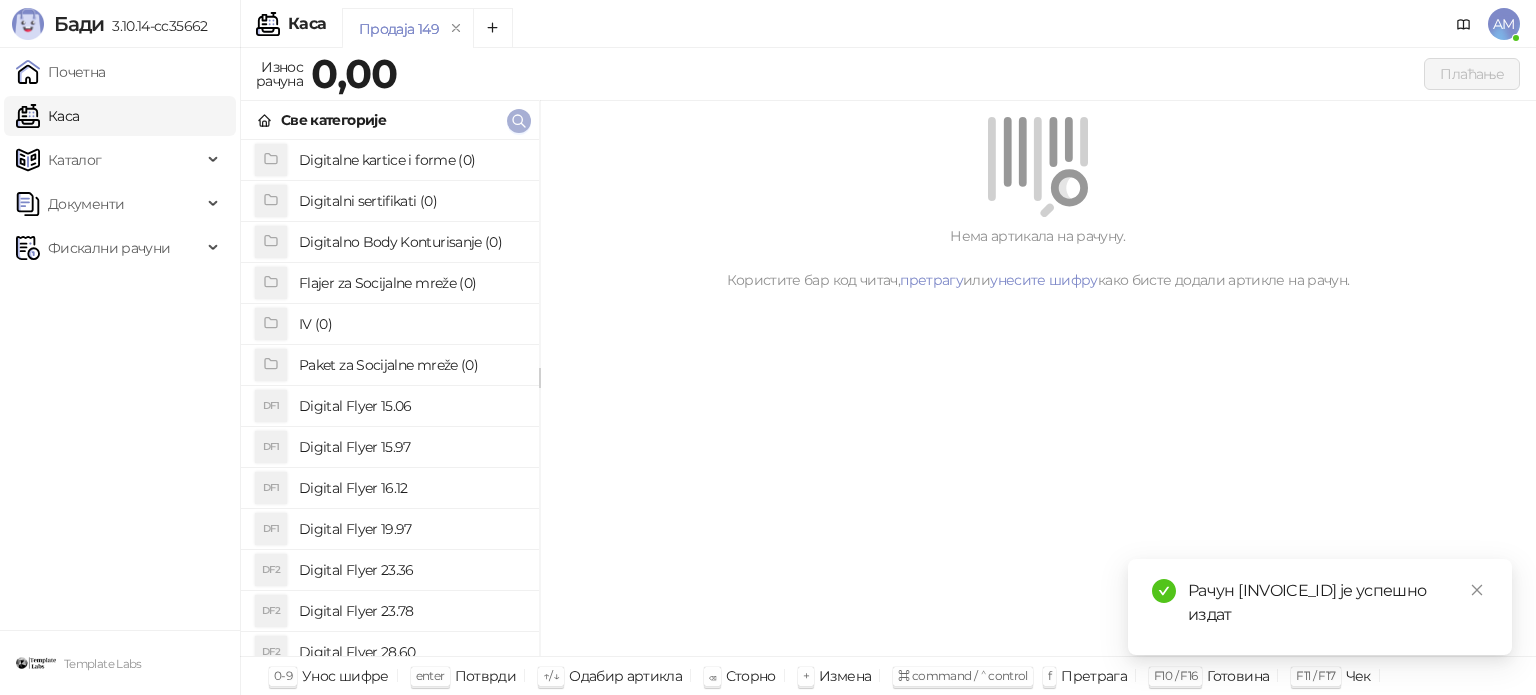 click 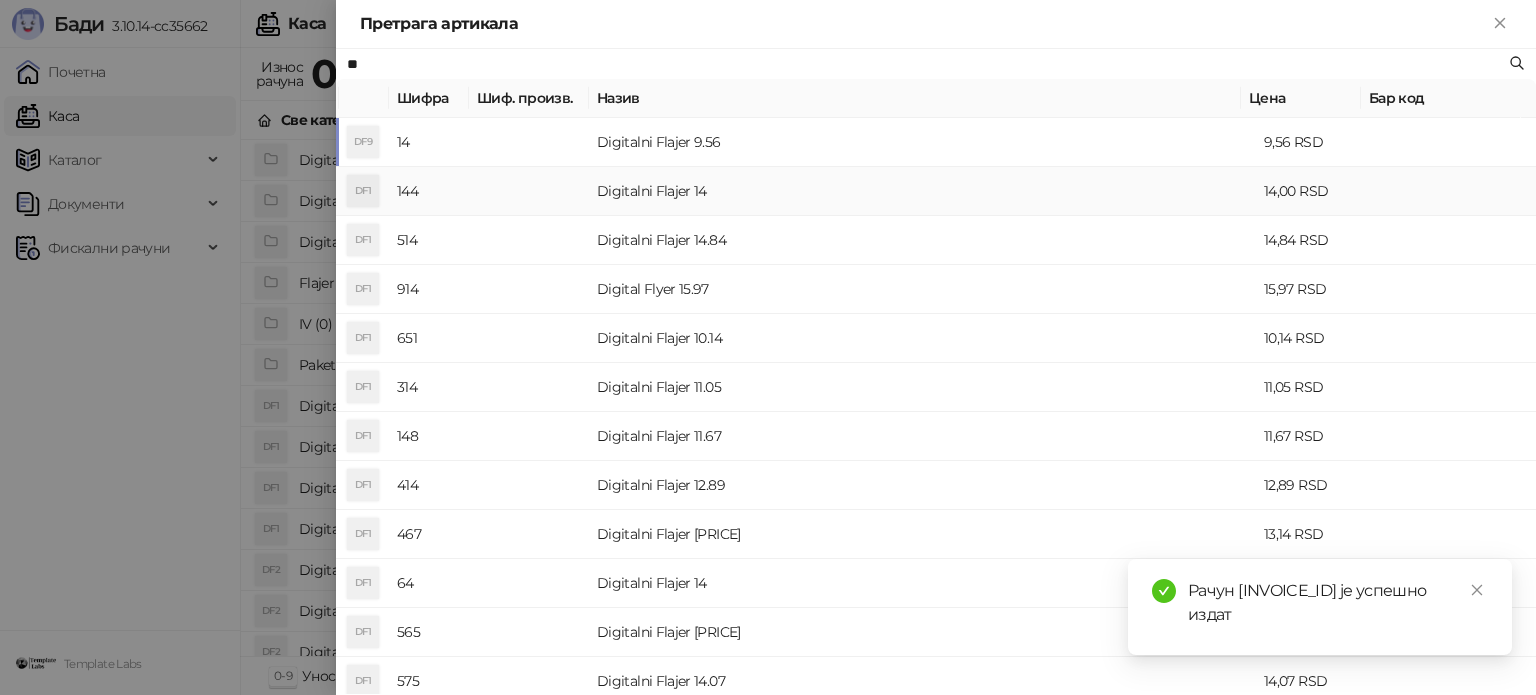 type on "**" 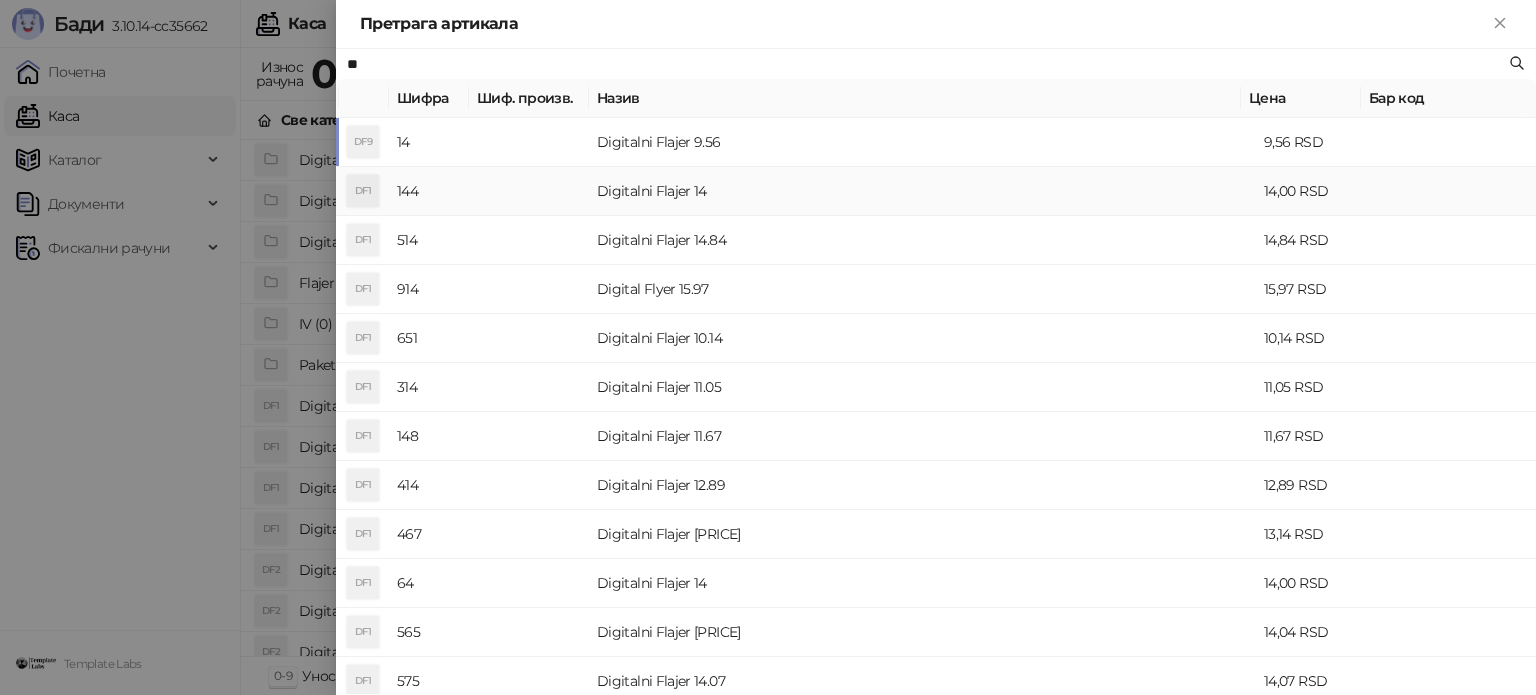 click at bounding box center (529, 191) 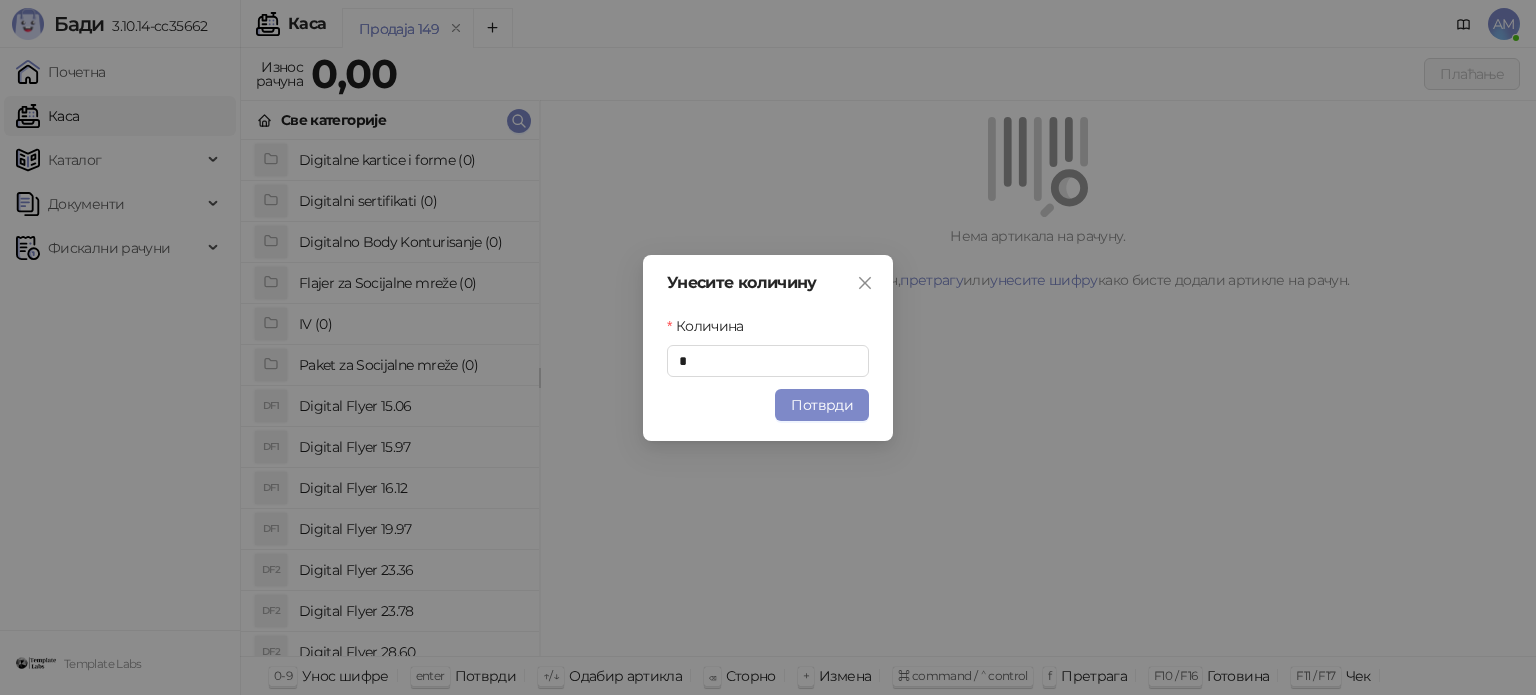 click on "Потврди" at bounding box center [822, 405] 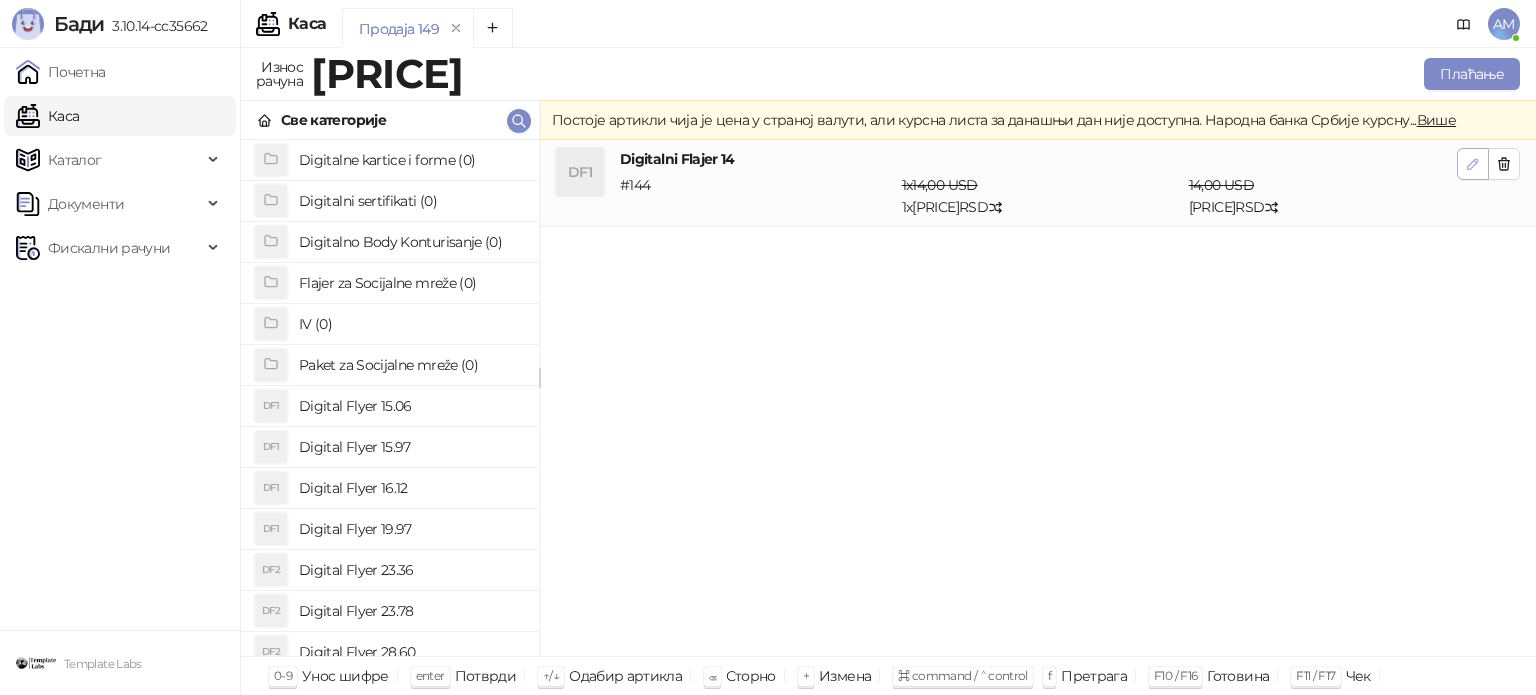 click 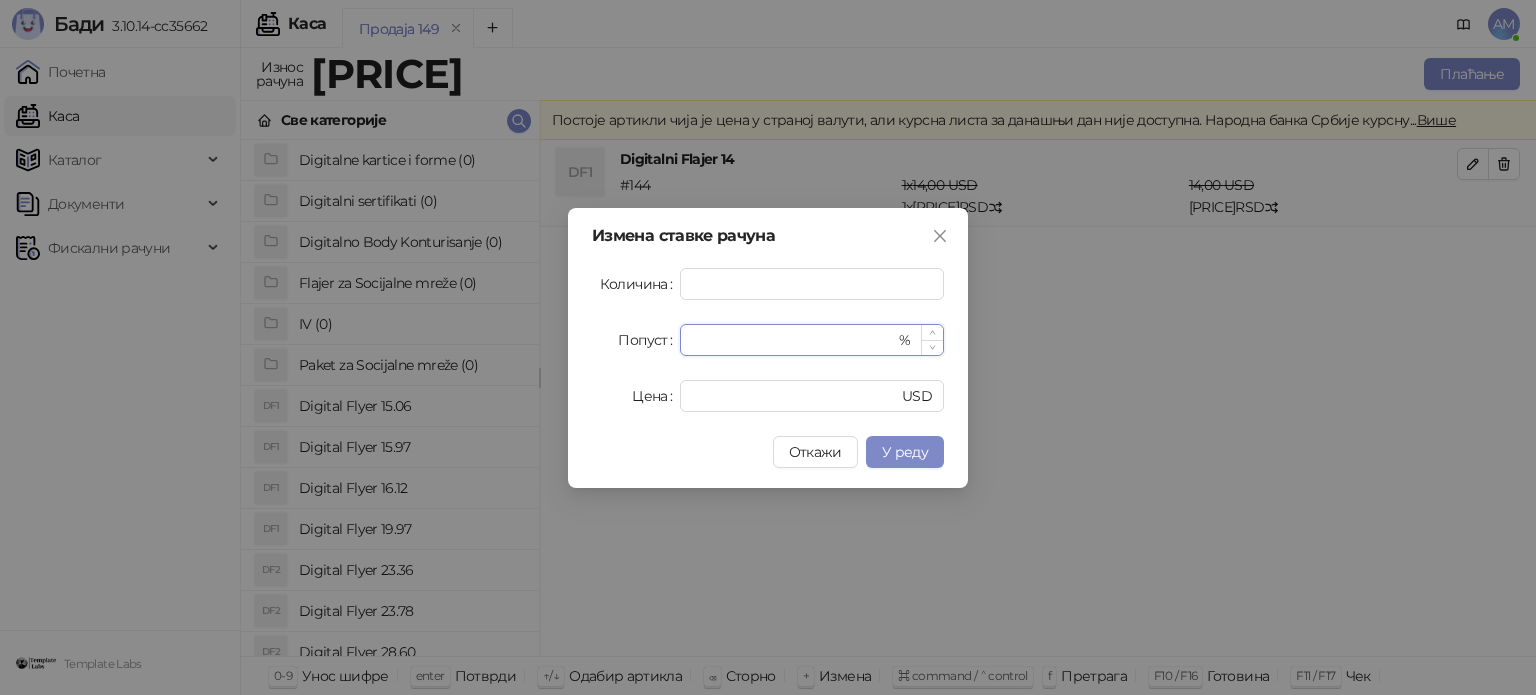 drag, startPoint x: 724, startPoint y: 343, endPoint x: 680, endPoint y: 349, distance: 44.407207 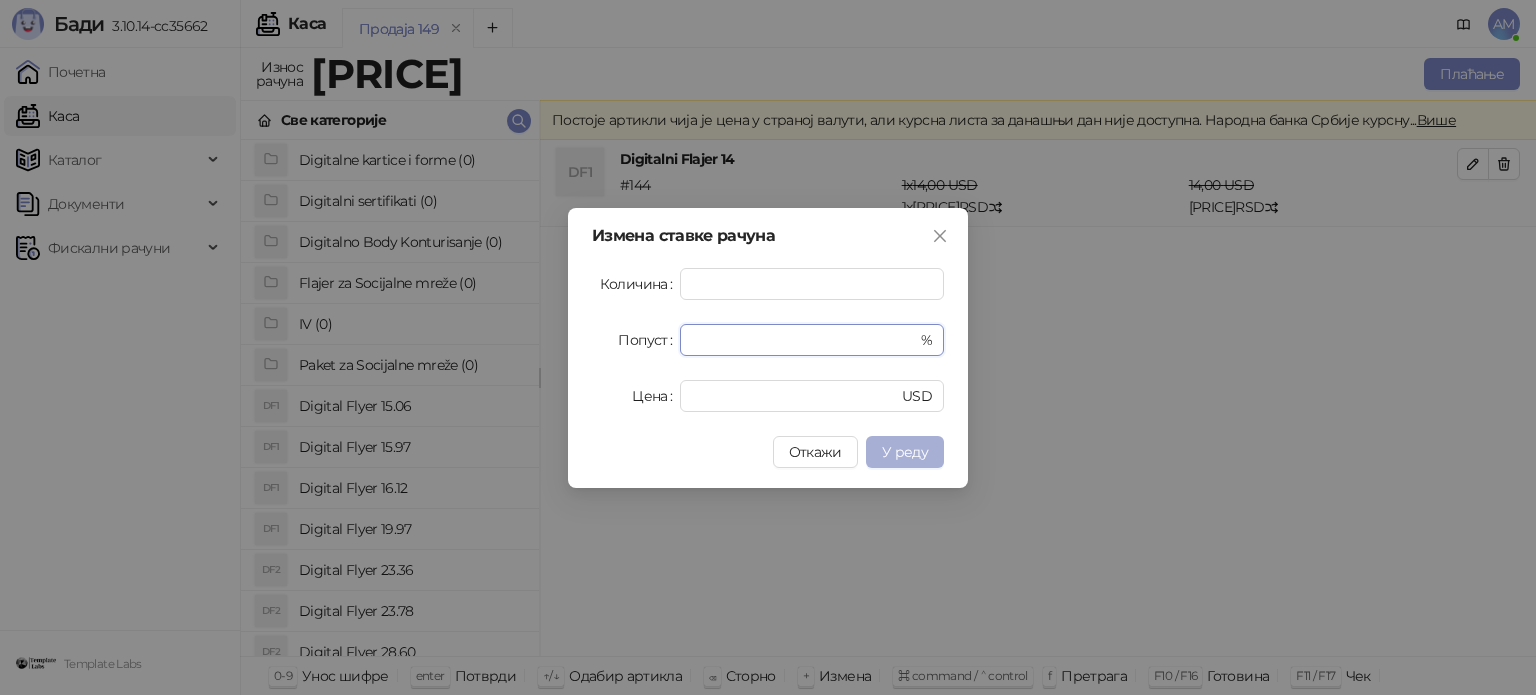 type on "**" 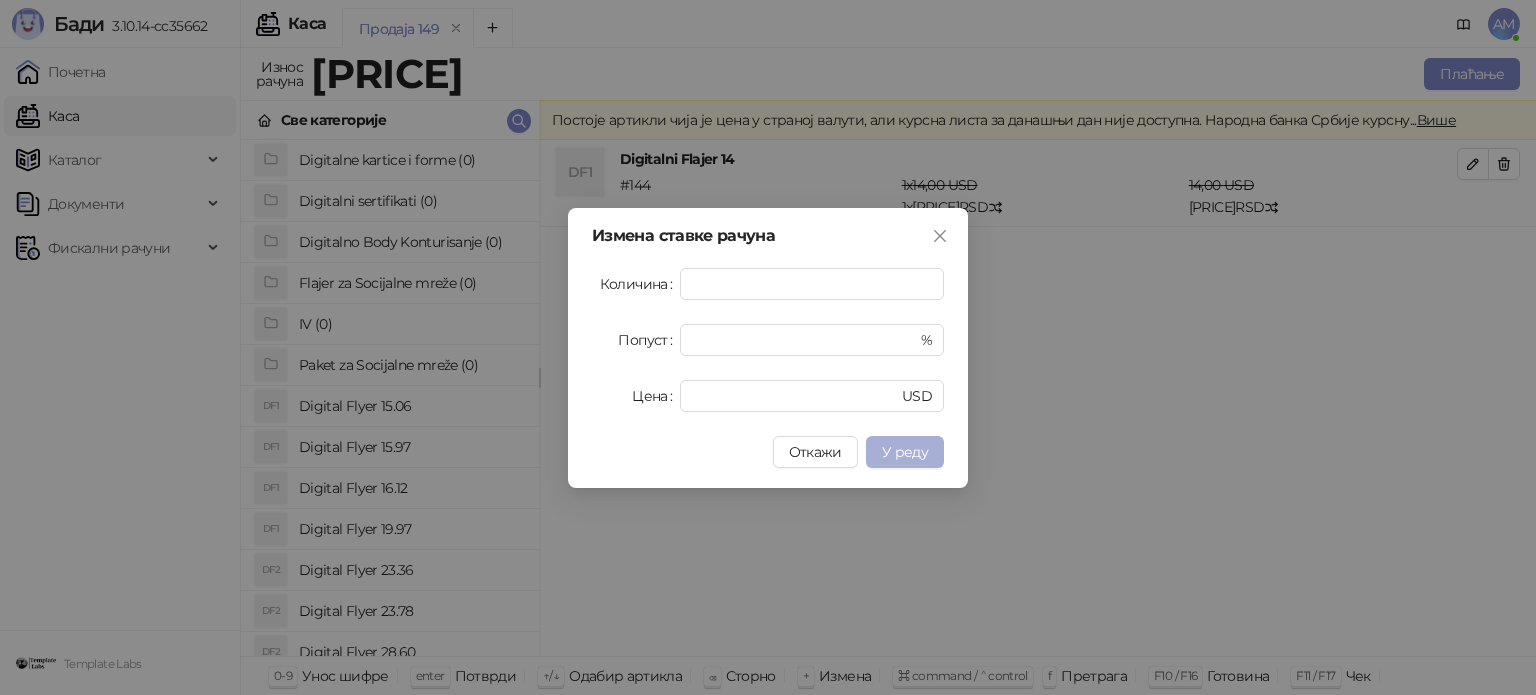 click on "У реду" at bounding box center [905, 452] 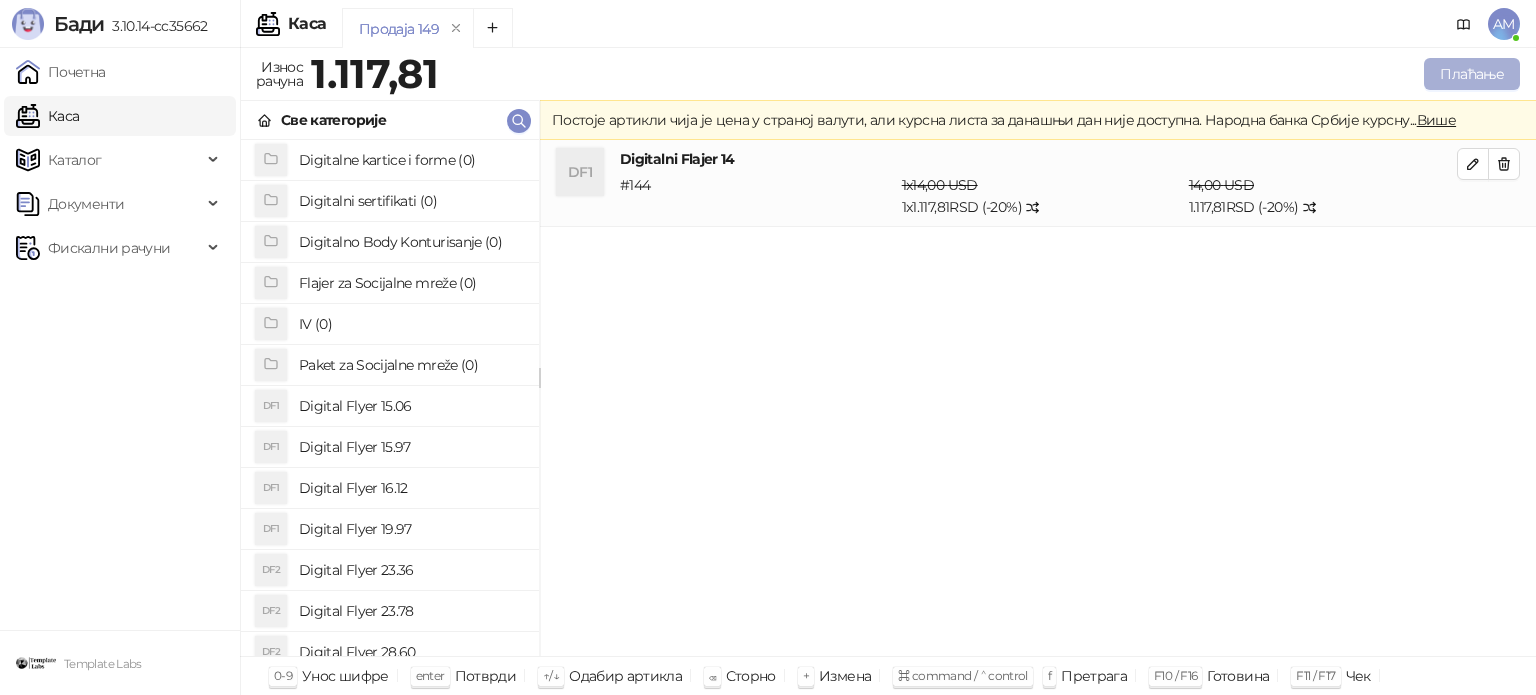 click on "Плаћање" at bounding box center (1472, 74) 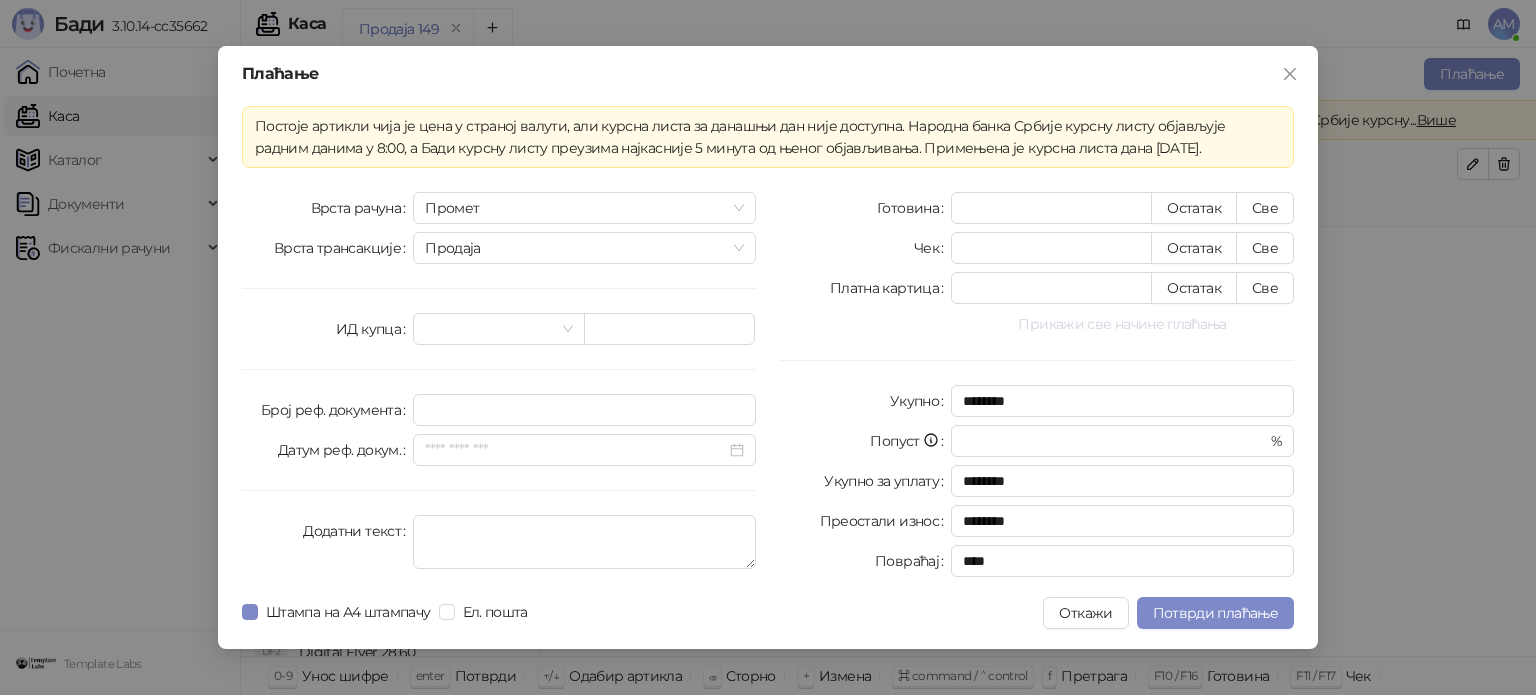 click on "Прикажи све начине плаћања" at bounding box center [1122, 324] 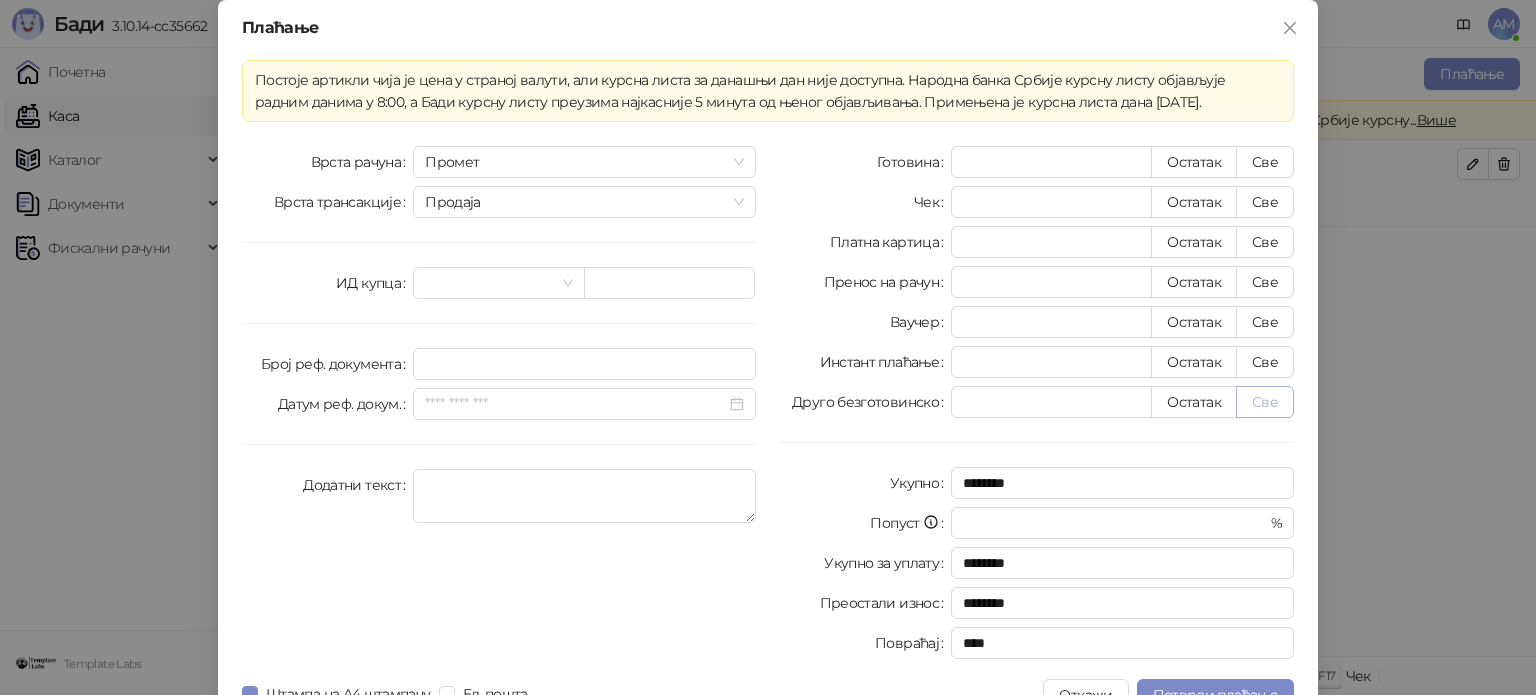 click on "Све" at bounding box center [1265, 402] 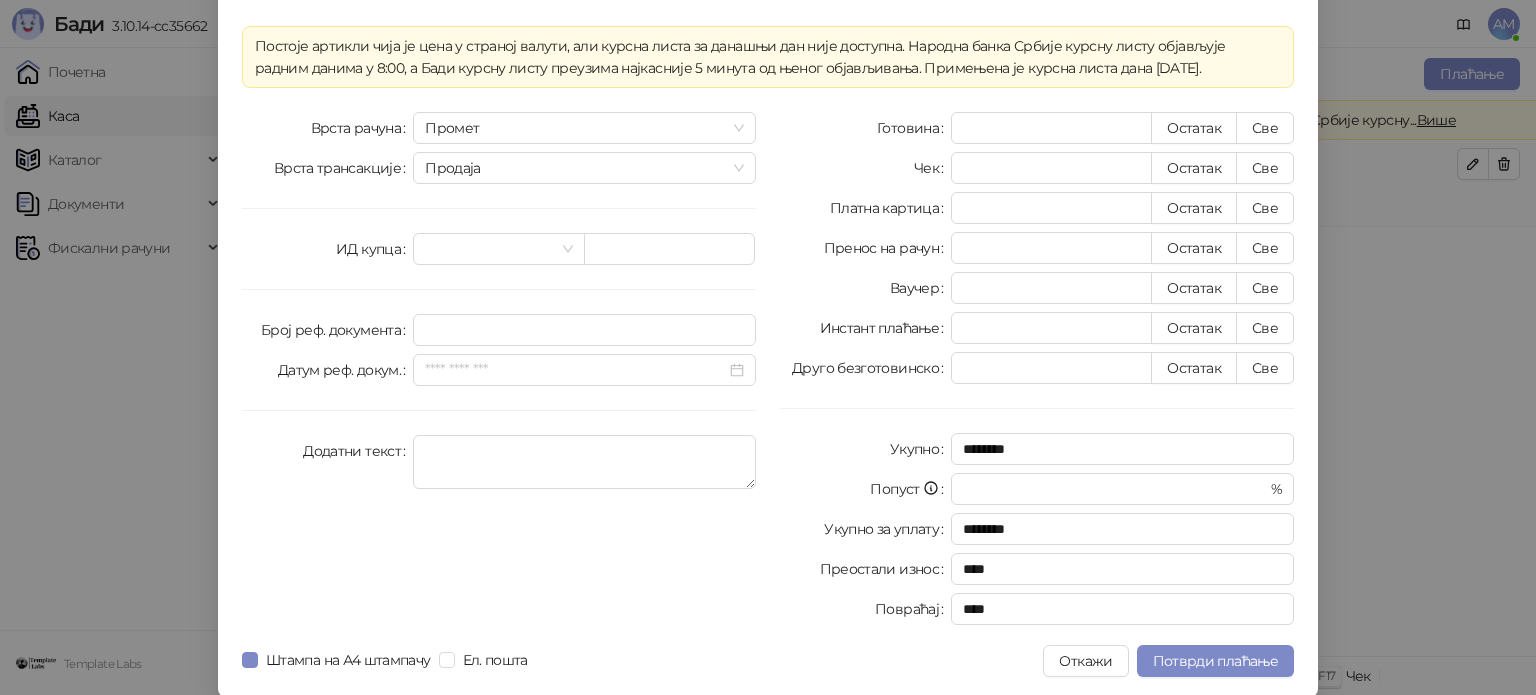scroll, scrollTop: 35, scrollLeft: 0, axis: vertical 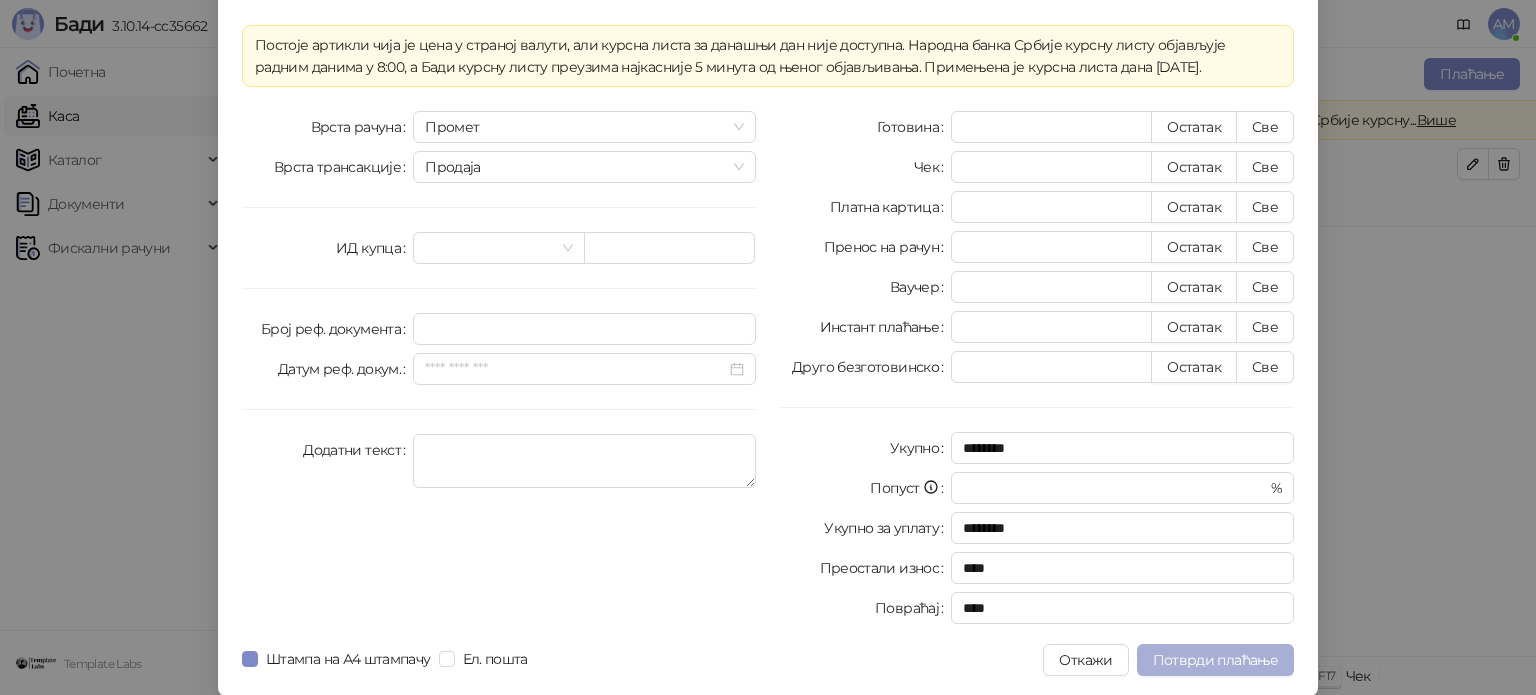 click on "Потврди плаћање" at bounding box center (1215, 660) 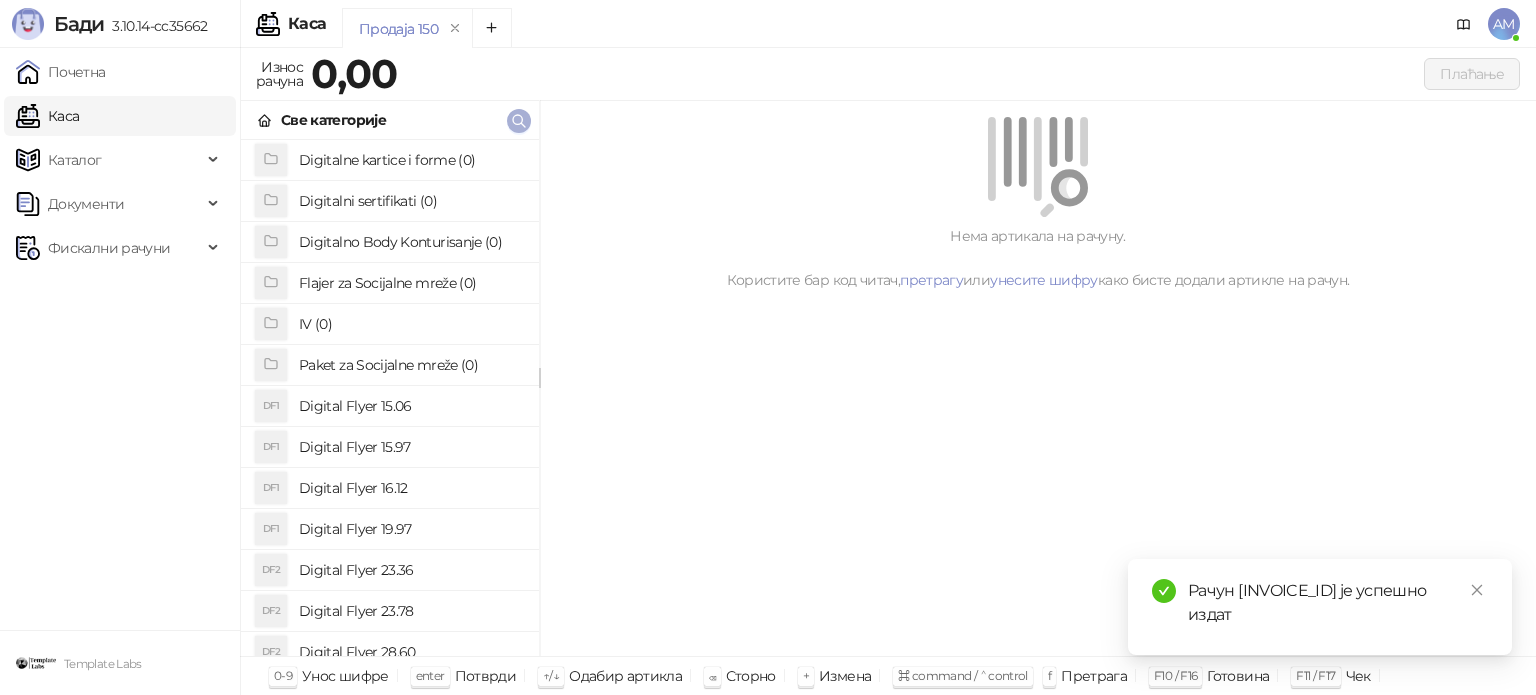 click 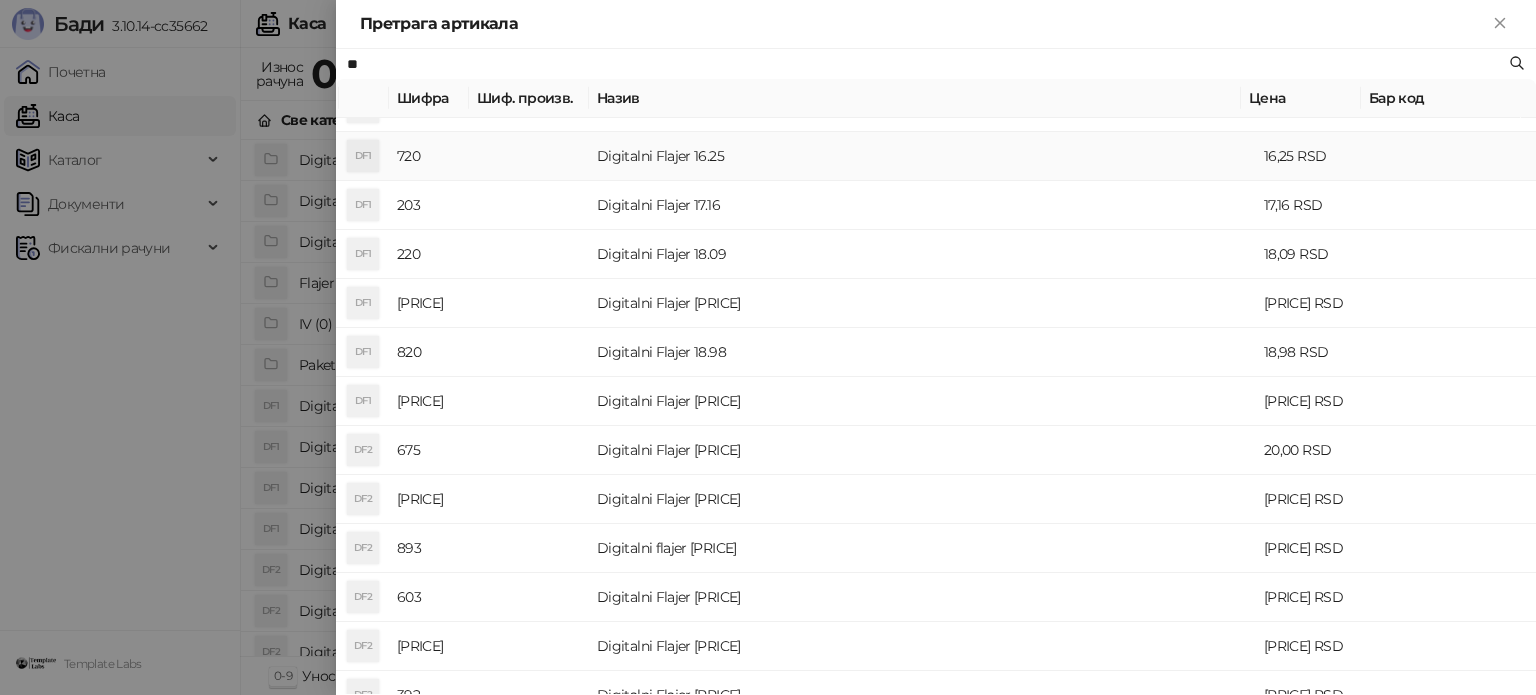 scroll, scrollTop: 700, scrollLeft: 0, axis: vertical 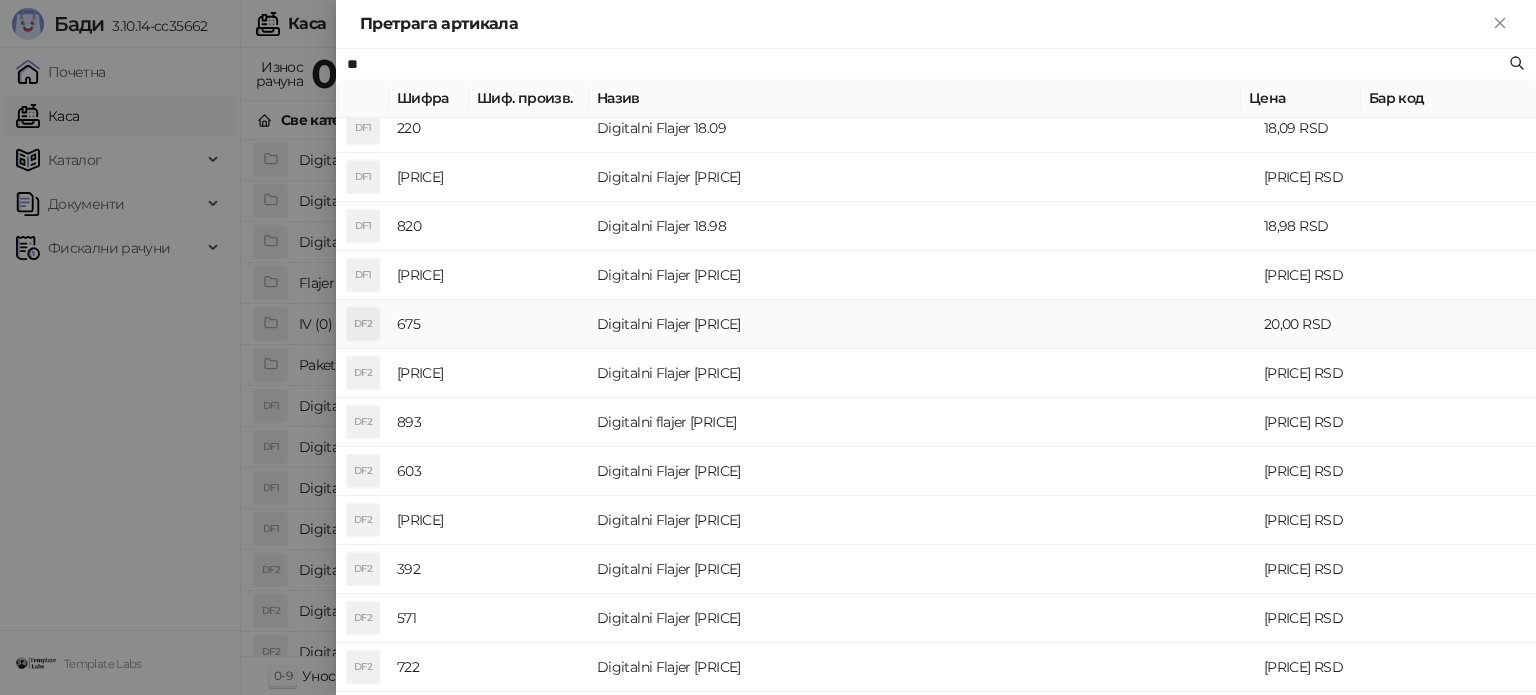 type on "**" 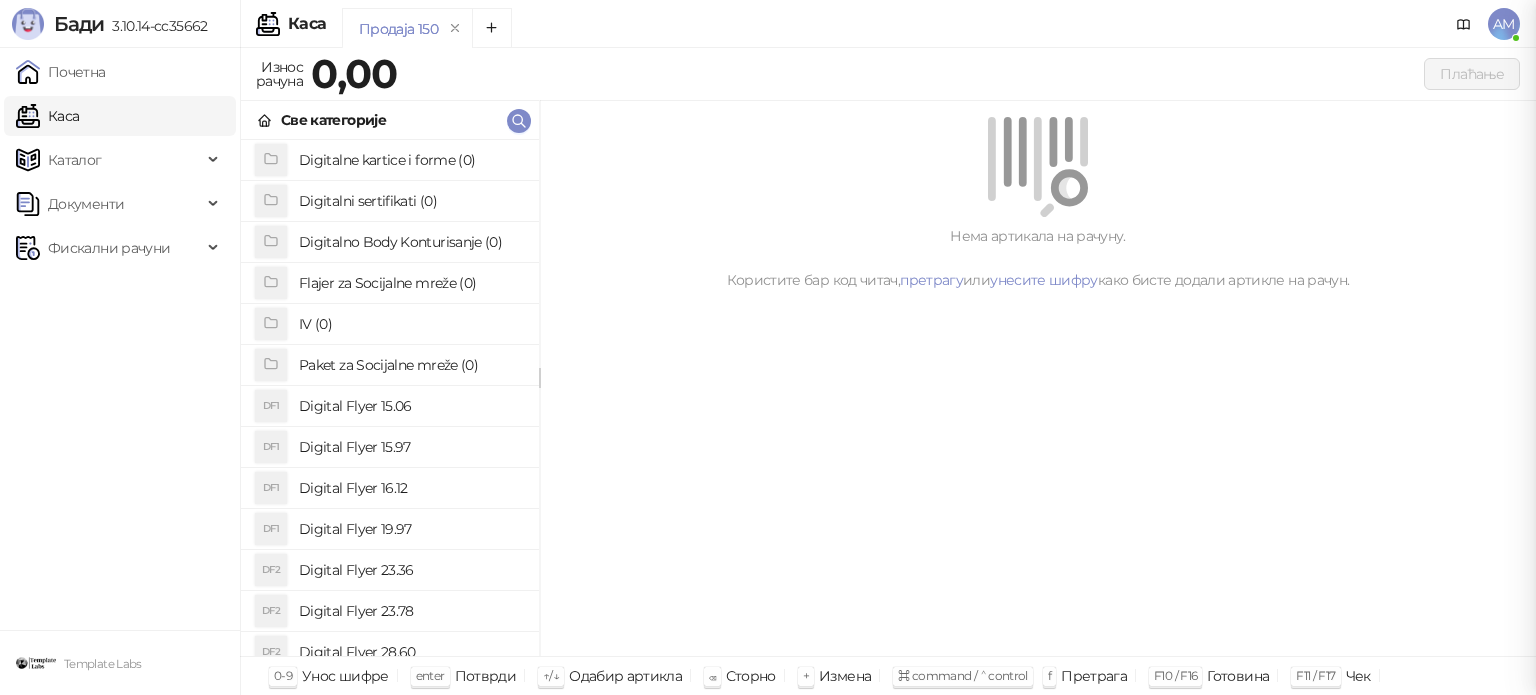 scroll, scrollTop: 0, scrollLeft: 0, axis: both 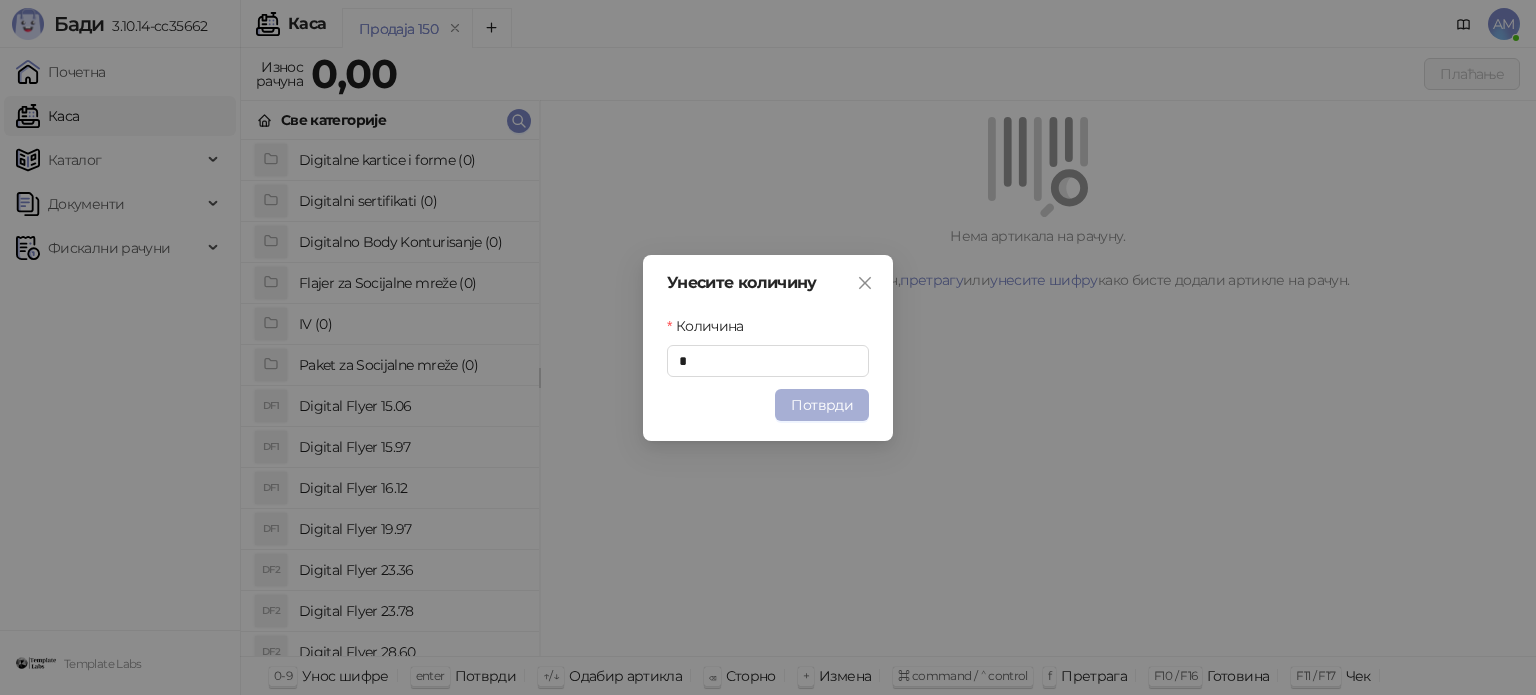 click on "Потврди" at bounding box center (822, 405) 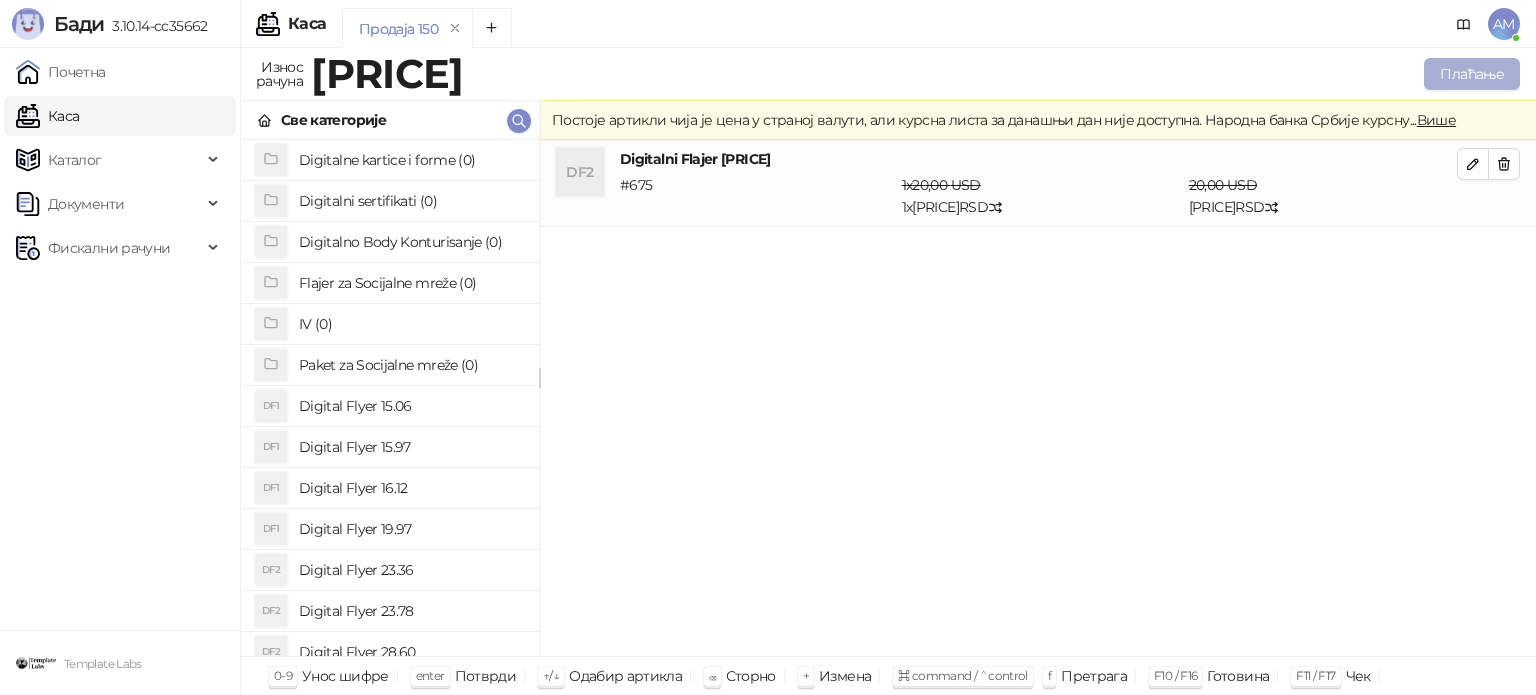 click on "Плаћање" at bounding box center (1472, 74) 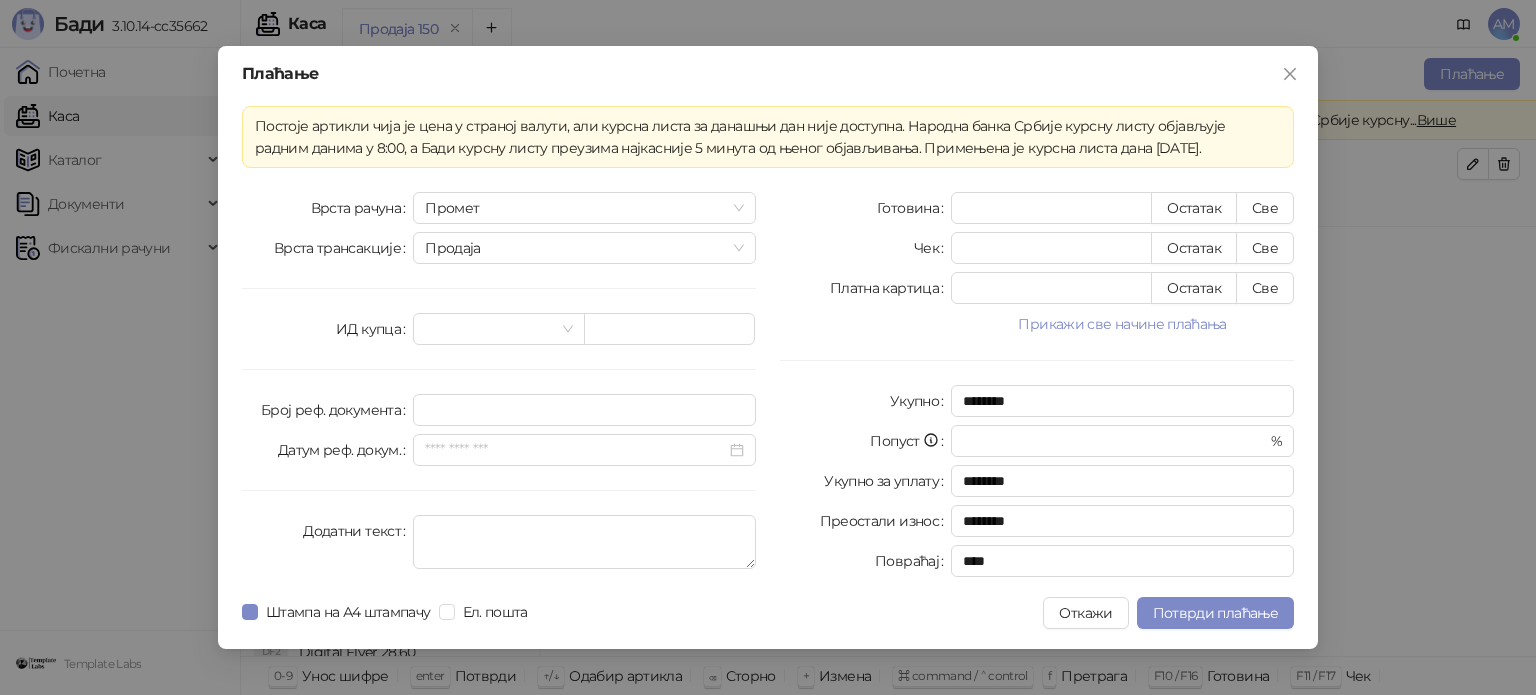 click on "Прикажи све начине плаћања" at bounding box center [1122, 324] 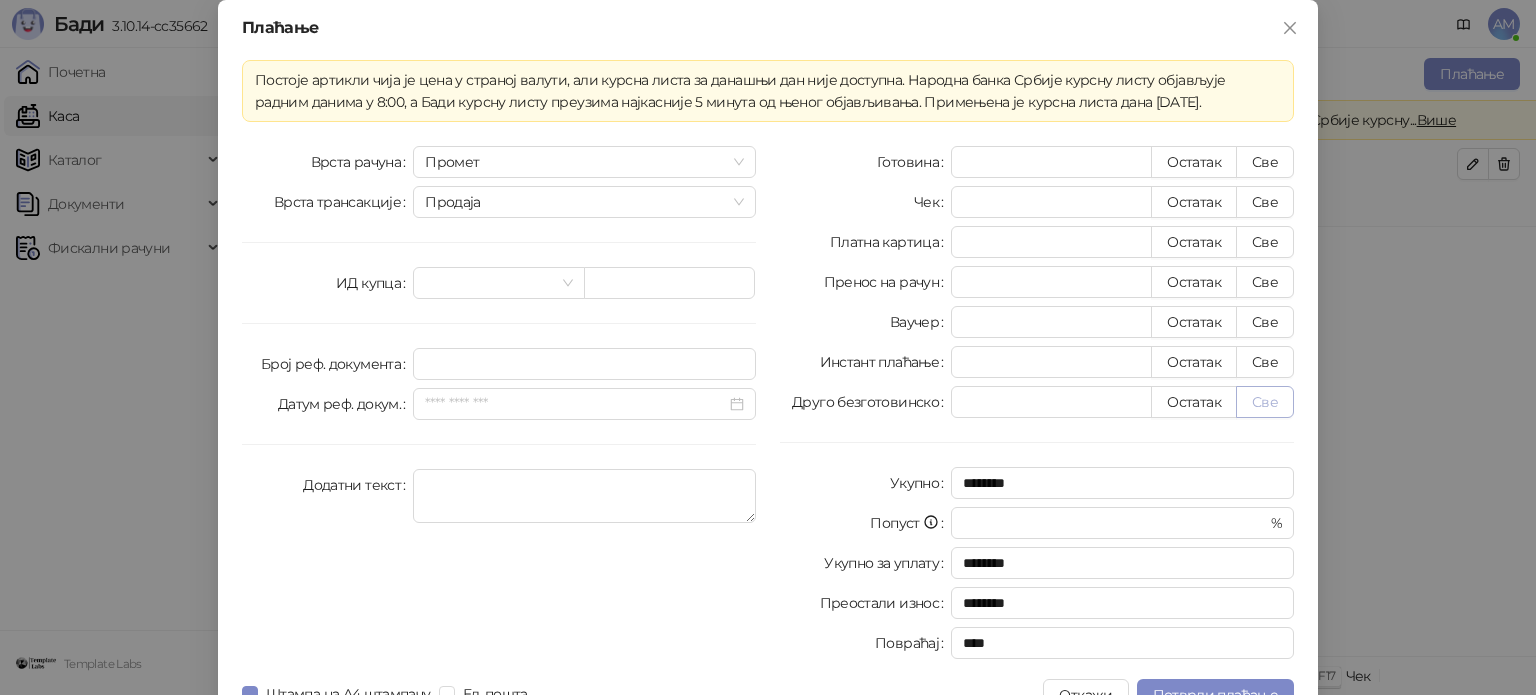click on "Све" at bounding box center [1265, 402] 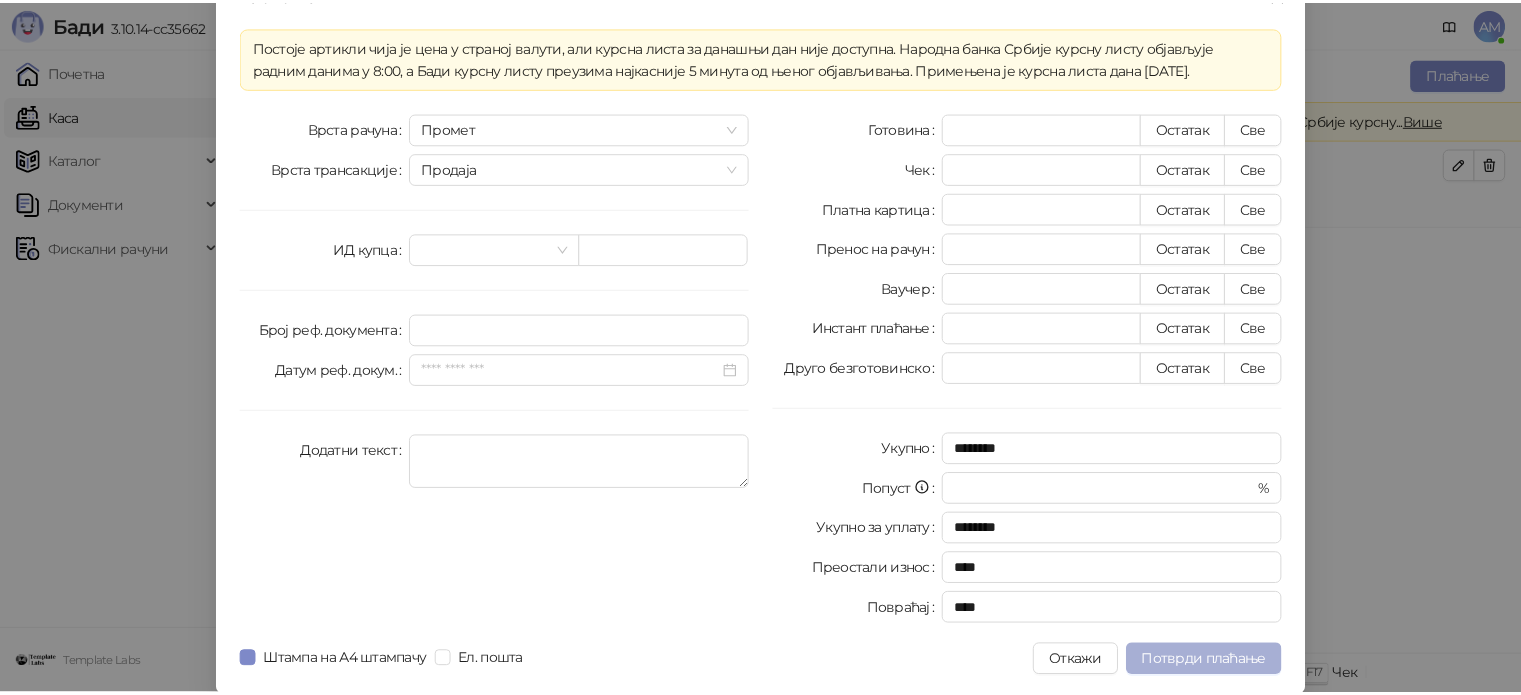 scroll, scrollTop: 35, scrollLeft: 0, axis: vertical 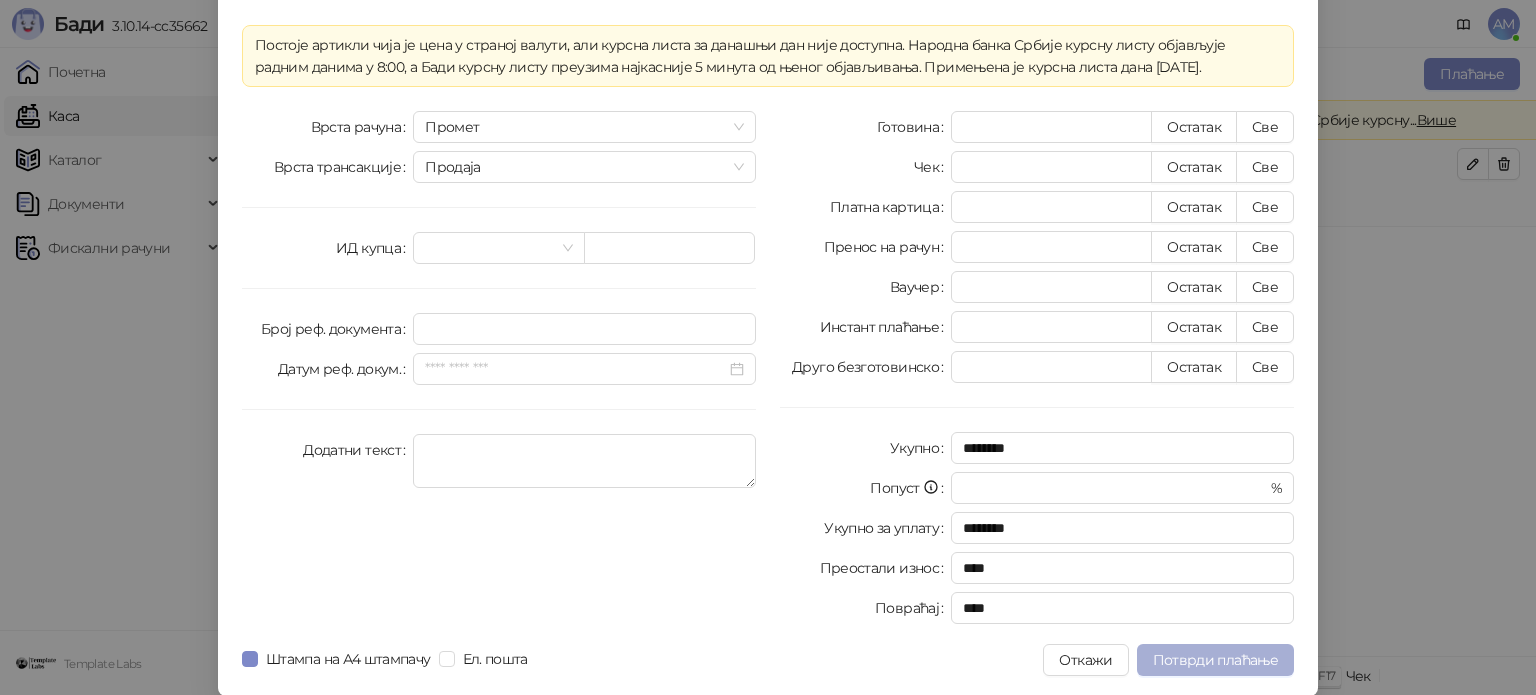 click on "Потврди плаћање" at bounding box center [1215, 660] 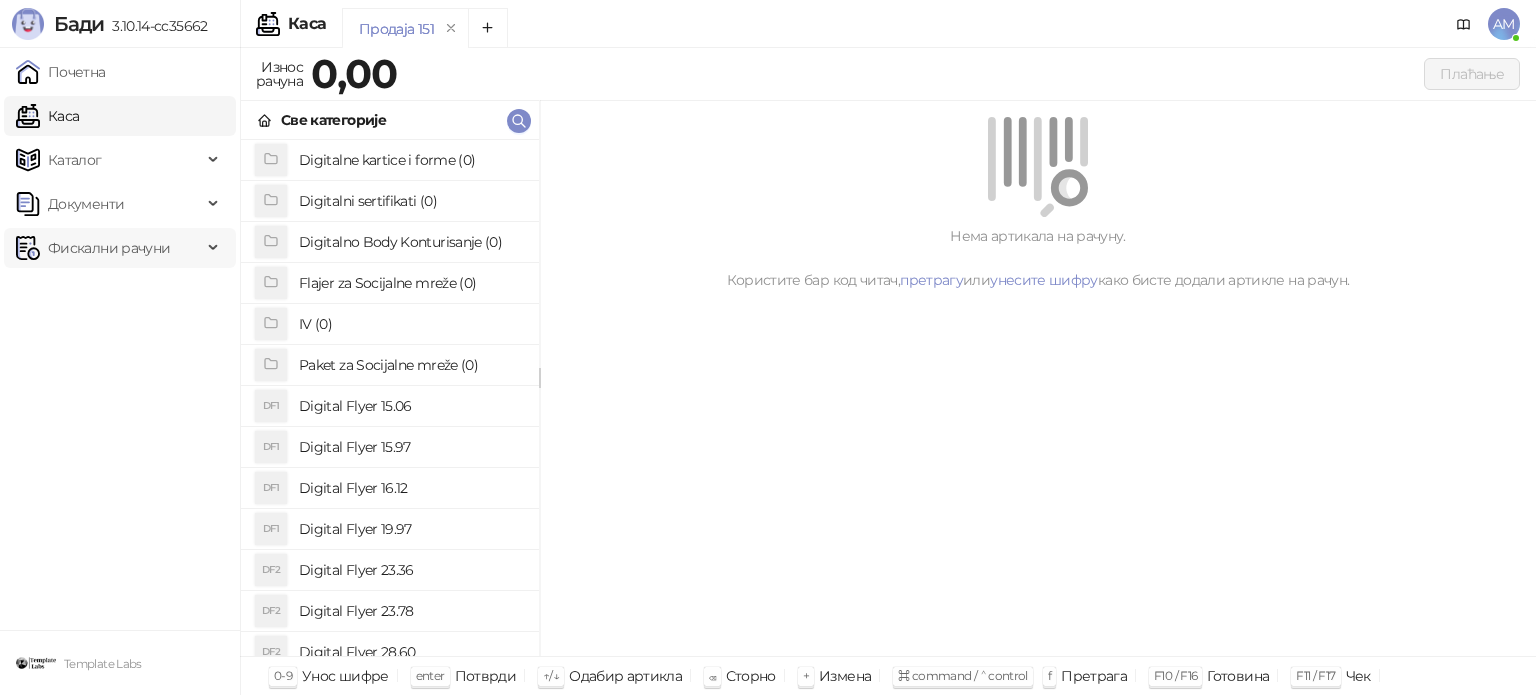 click on "Фискални рачуни" at bounding box center (109, 248) 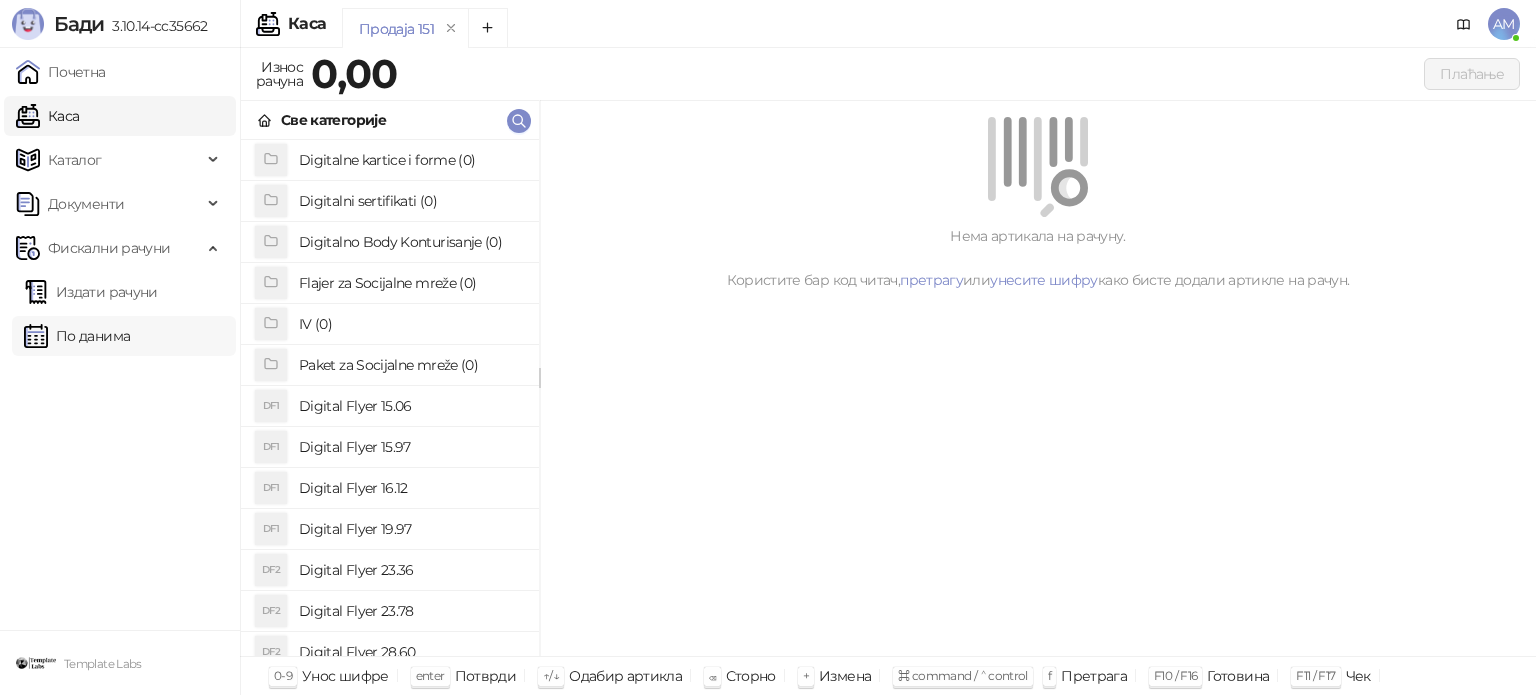 click on "По данима" at bounding box center (77, 336) 